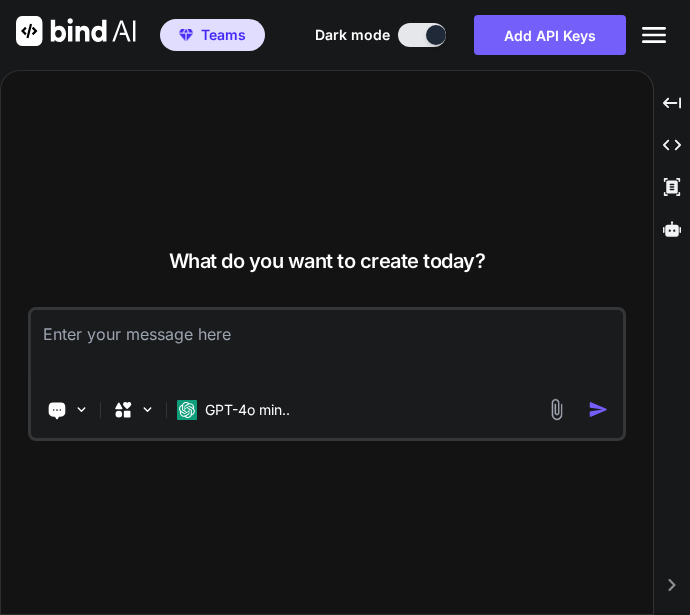 scroll, scrollTop: 0, scrollLeft: 0, axis: both 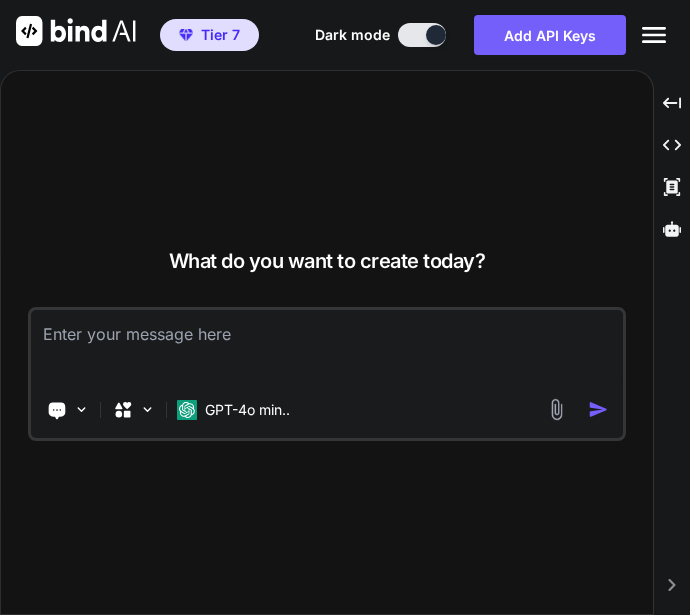 click 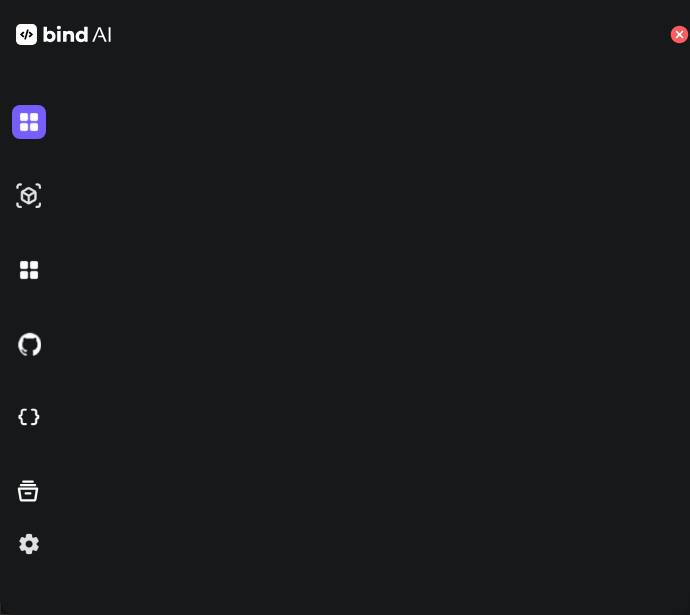 click at bounding box center (29, 544) 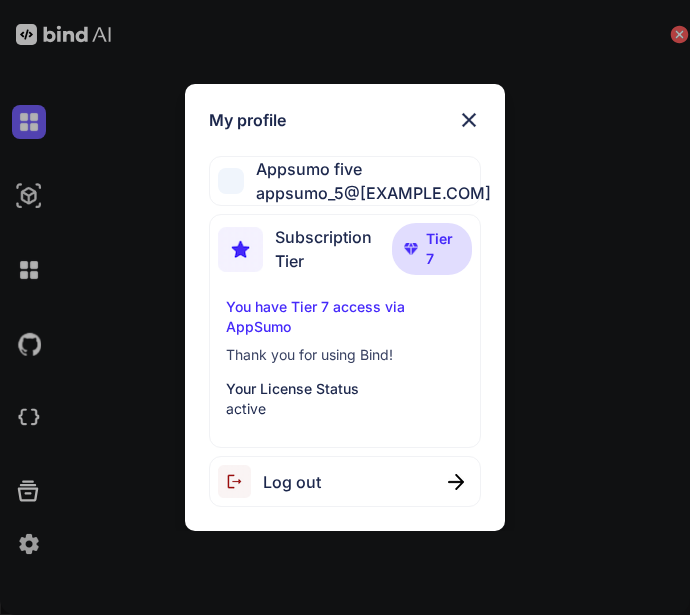 click on "Log out" at bounding box center [345, 481] 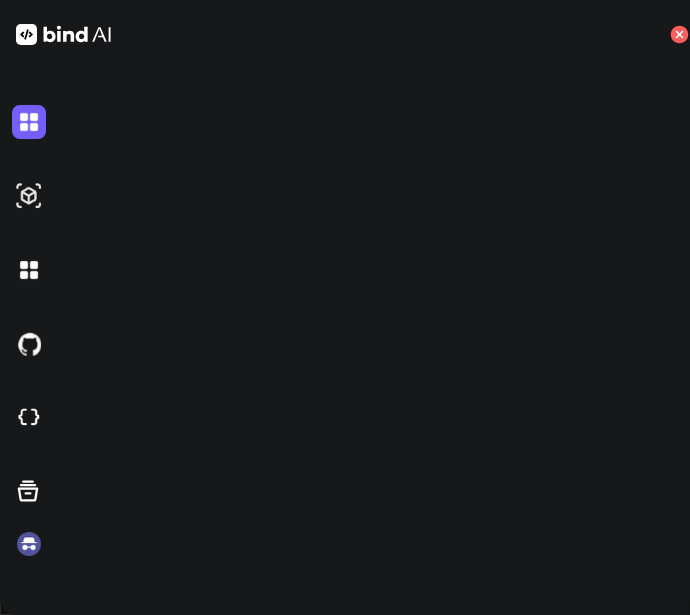 click 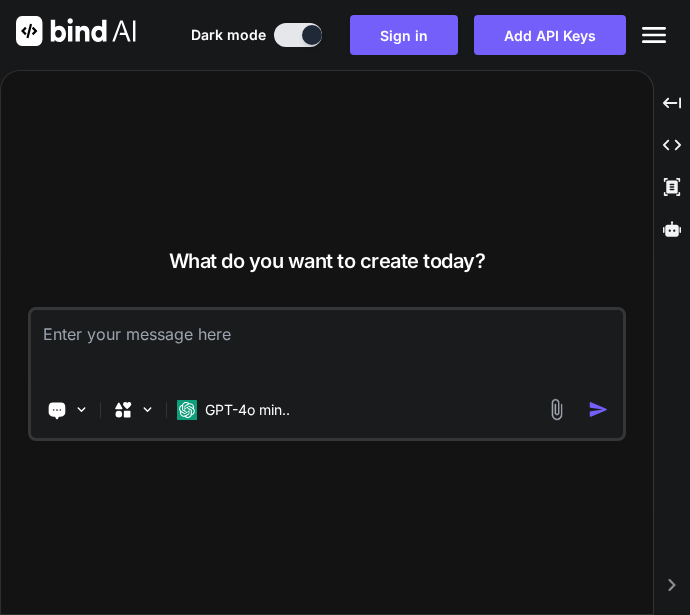 click on "Documentation Dark mode Sign in Add API Keys Created with Pixso." at bounding box center (432, 35) 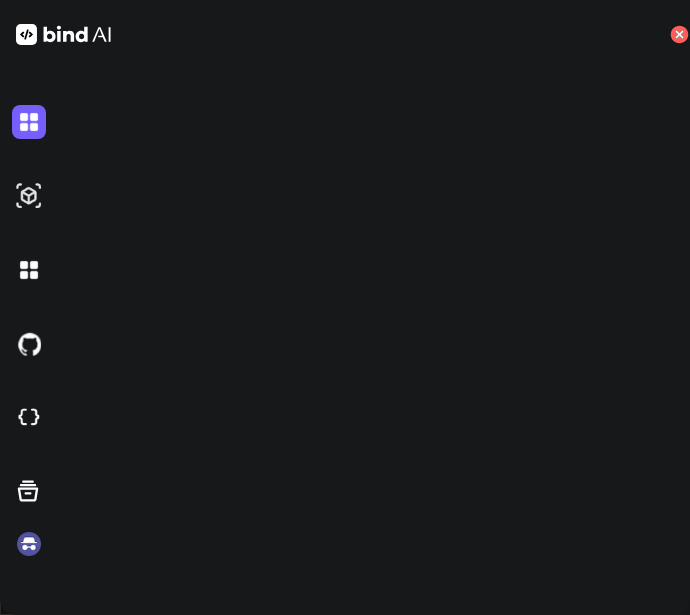 click at bounding box center [29, 544] 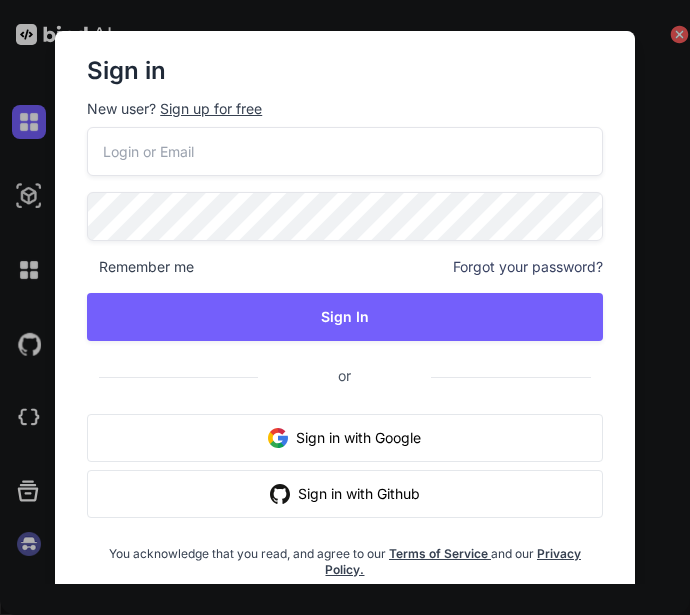 click on "Sign up for free" at bounding box center (211, 109) 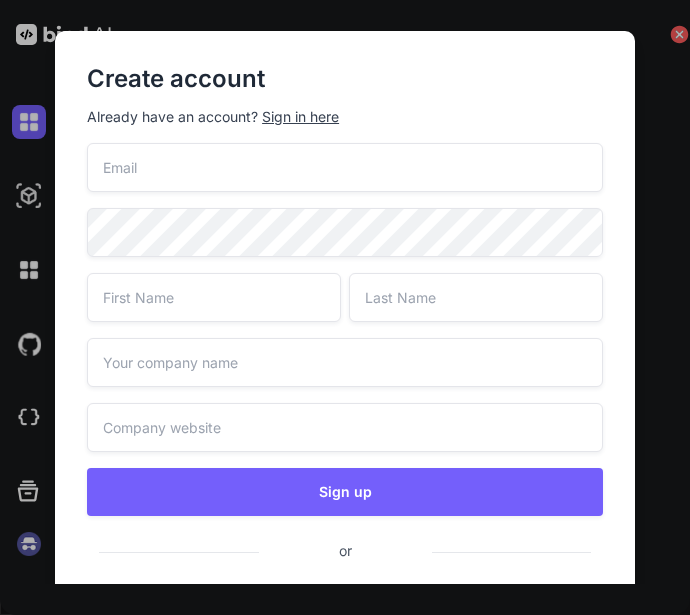 click at bounding box center [345, 167] 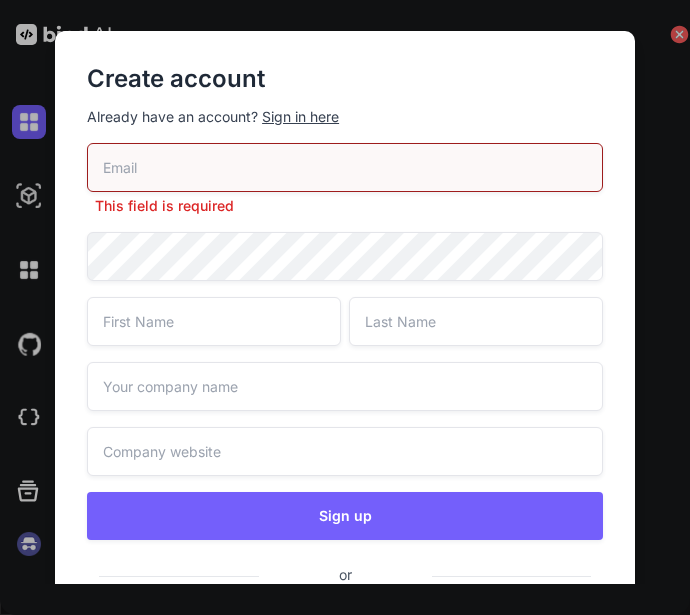 type on "x" 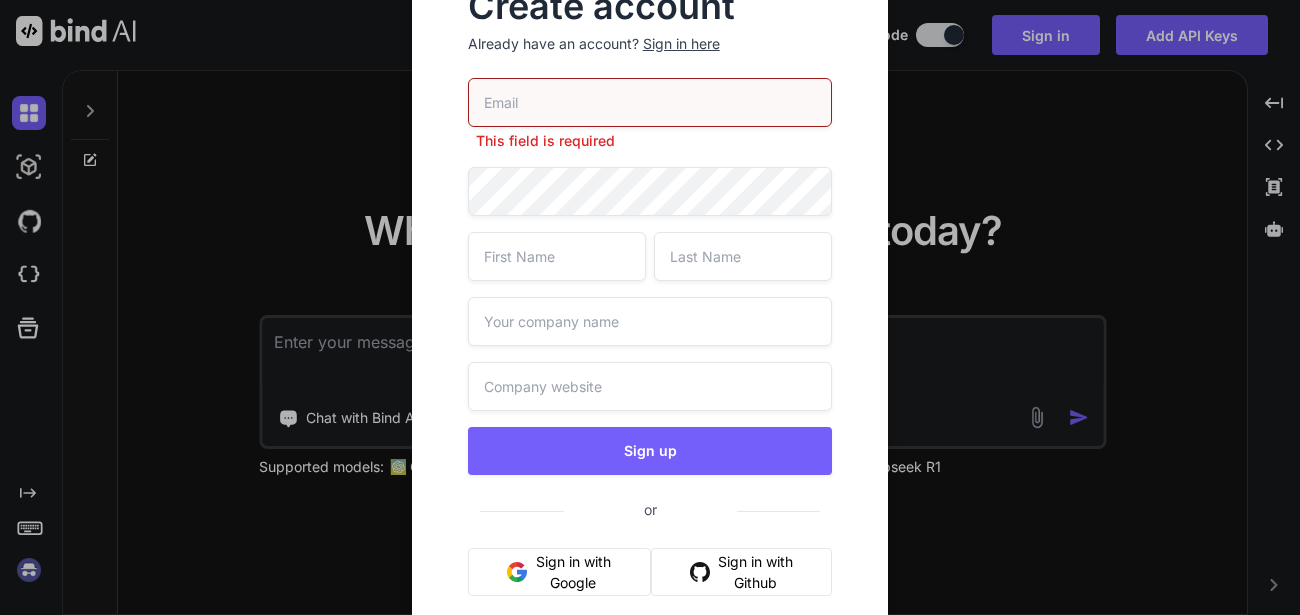 click at bounding box center (650, 102) 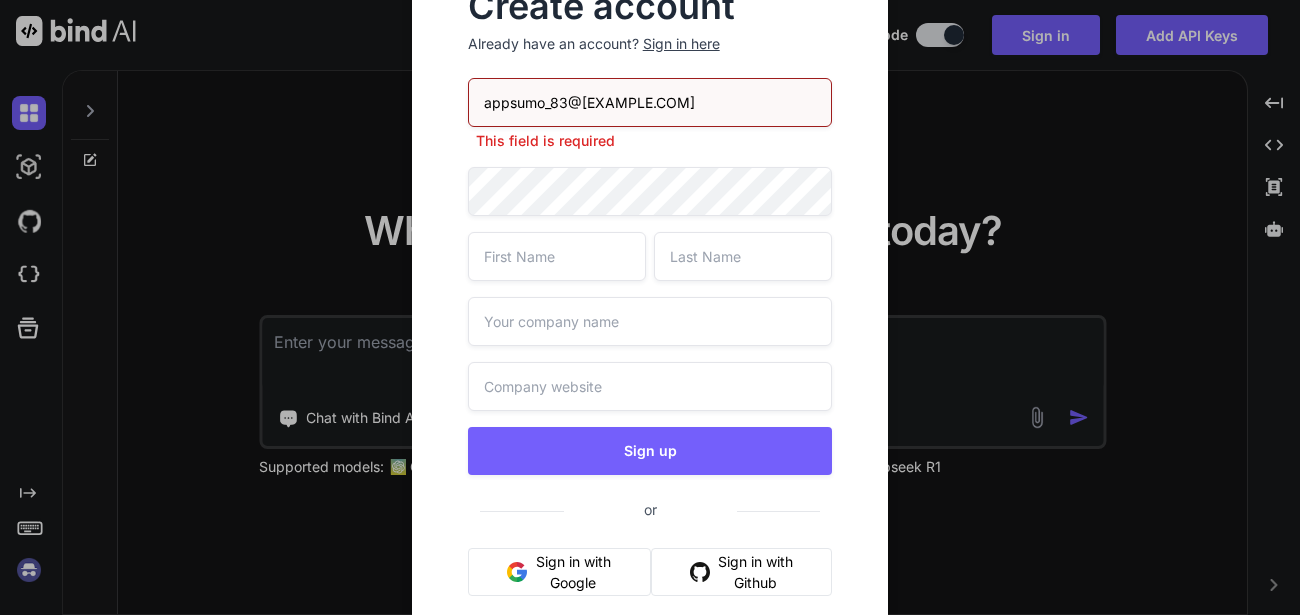 type on "[EMAIL]" 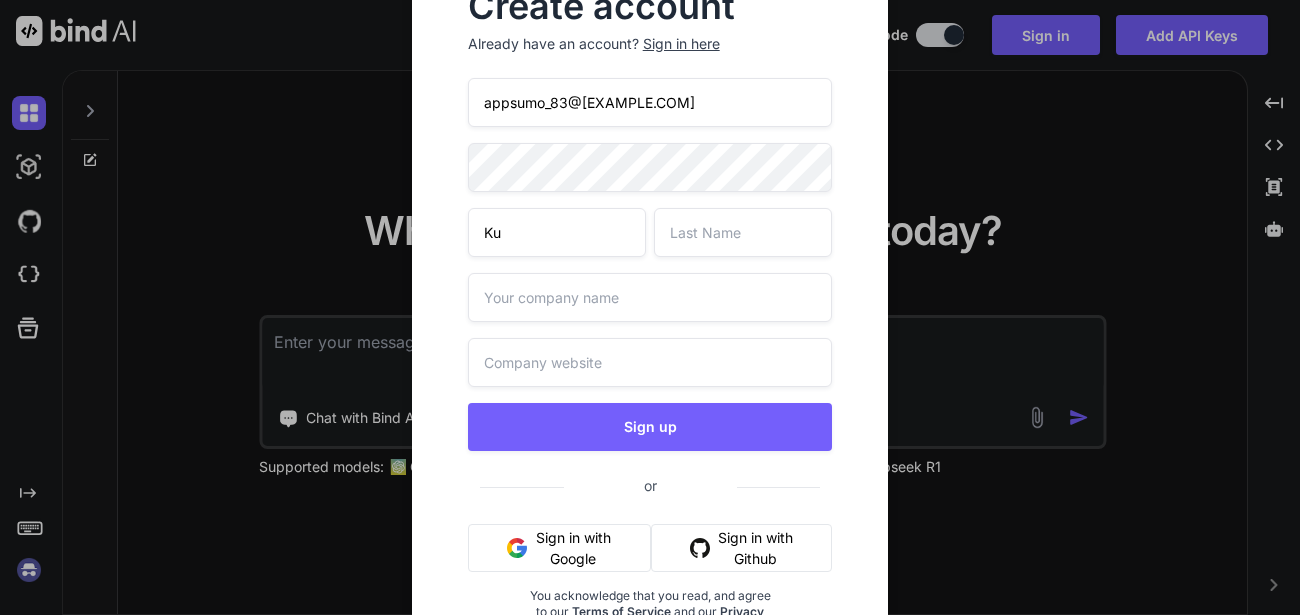 type on "K" 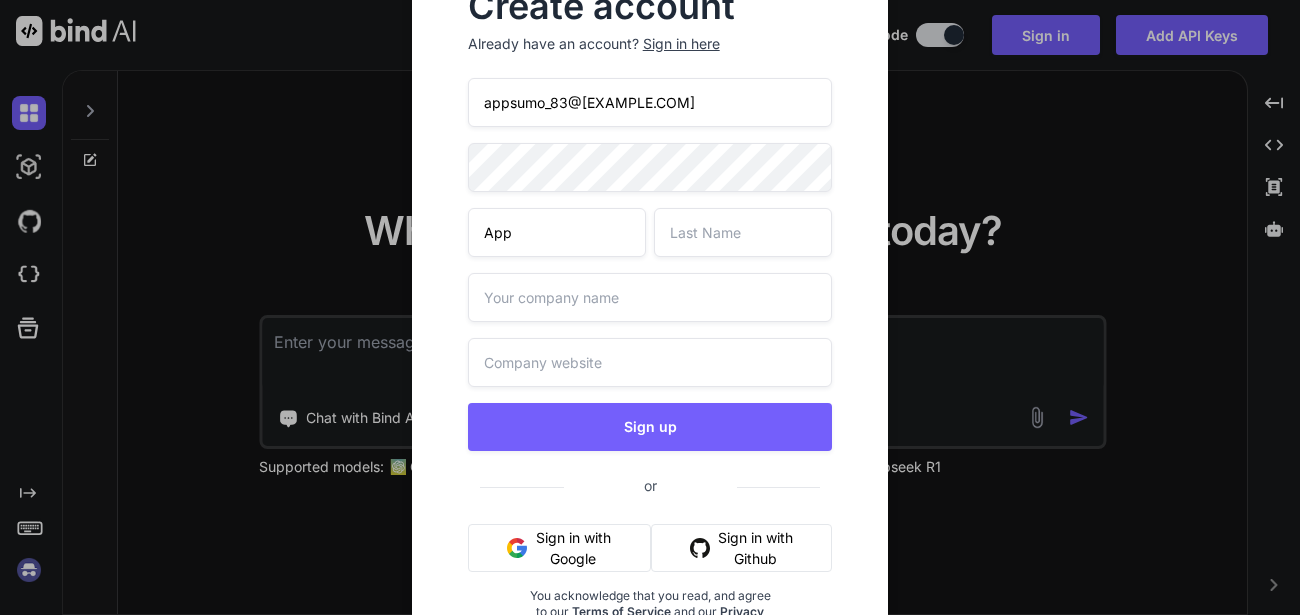type on "App" 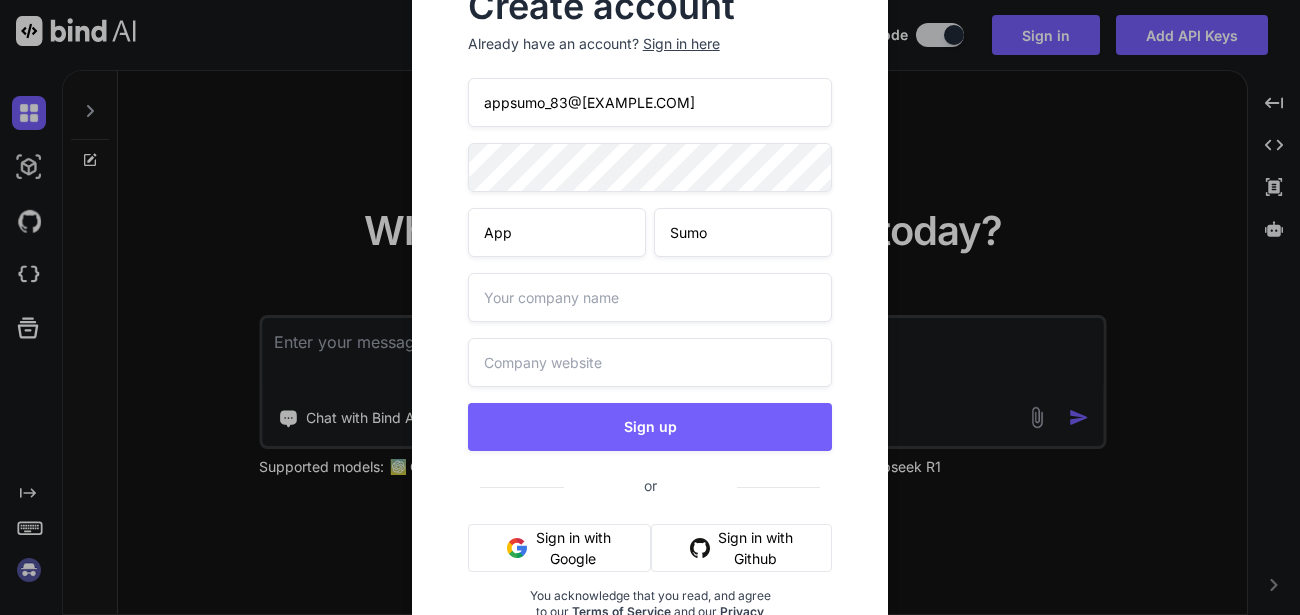 type on "Sumo" 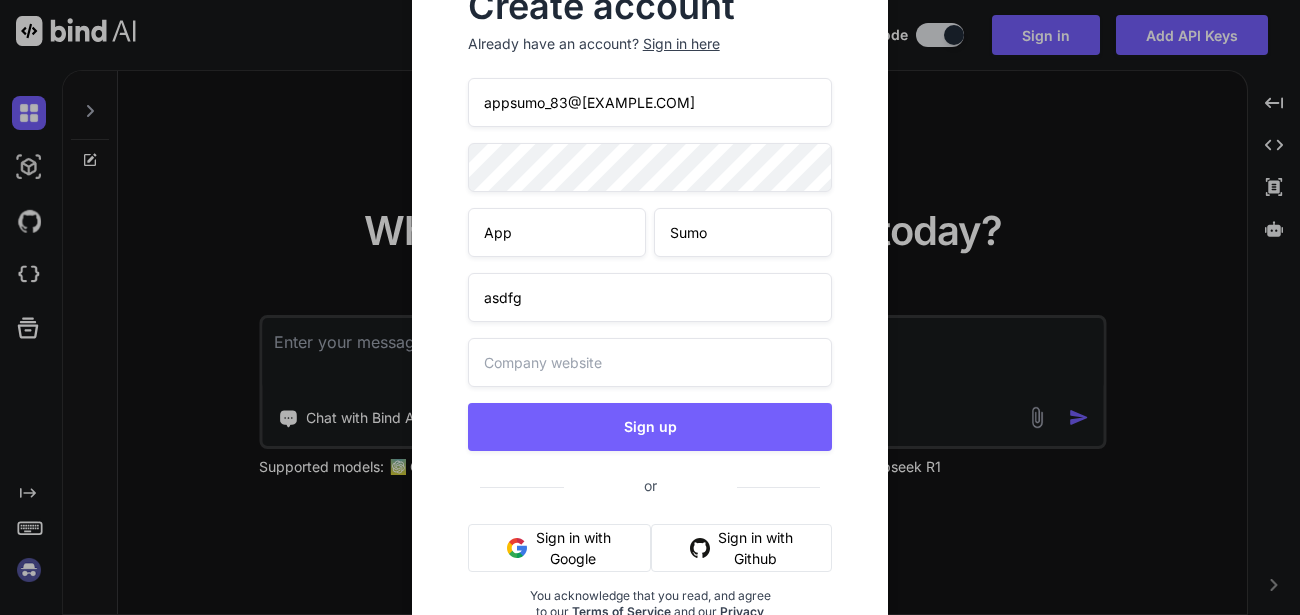 type on "asdfg" 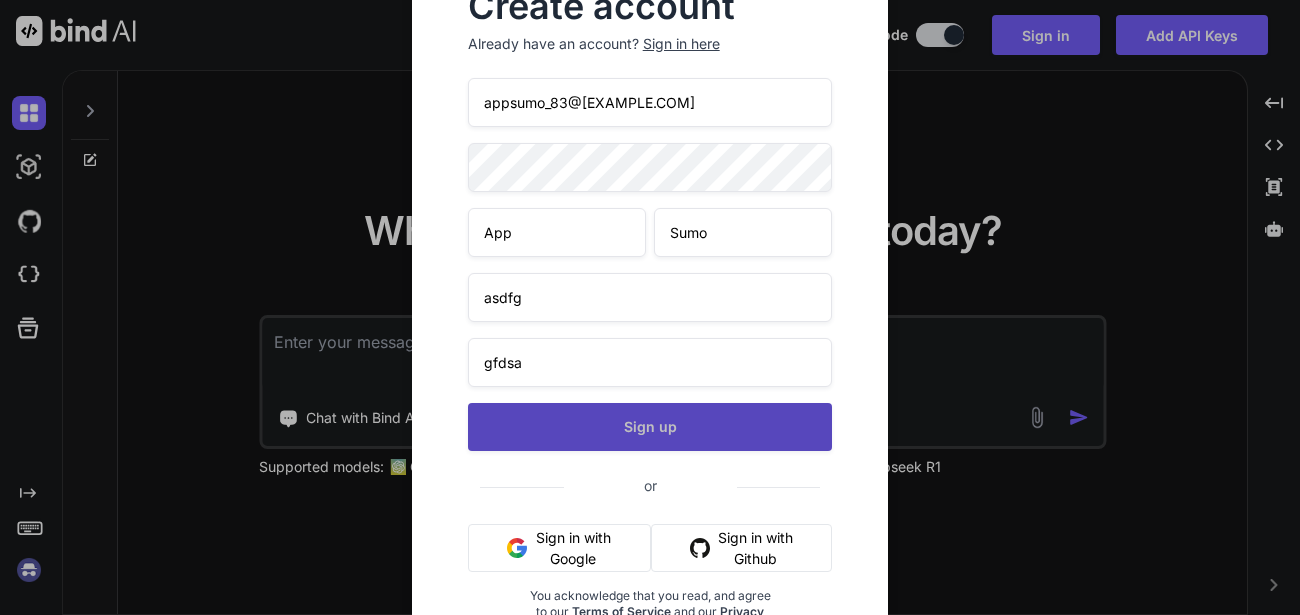 type on "gfdsa" 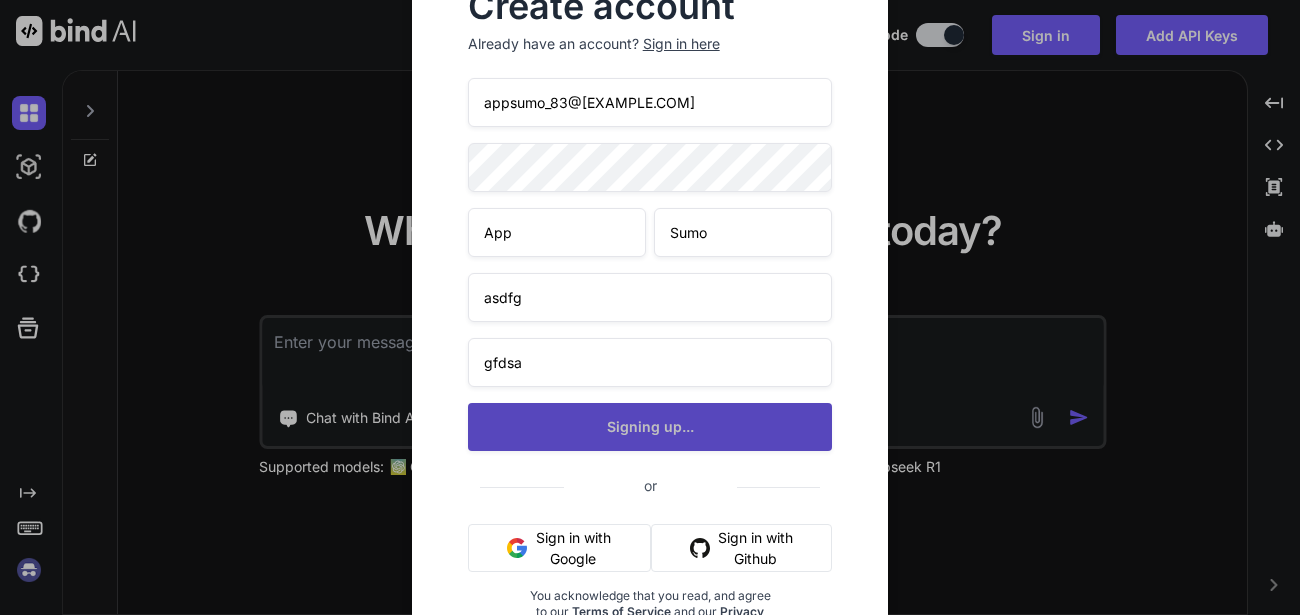 type on "x" 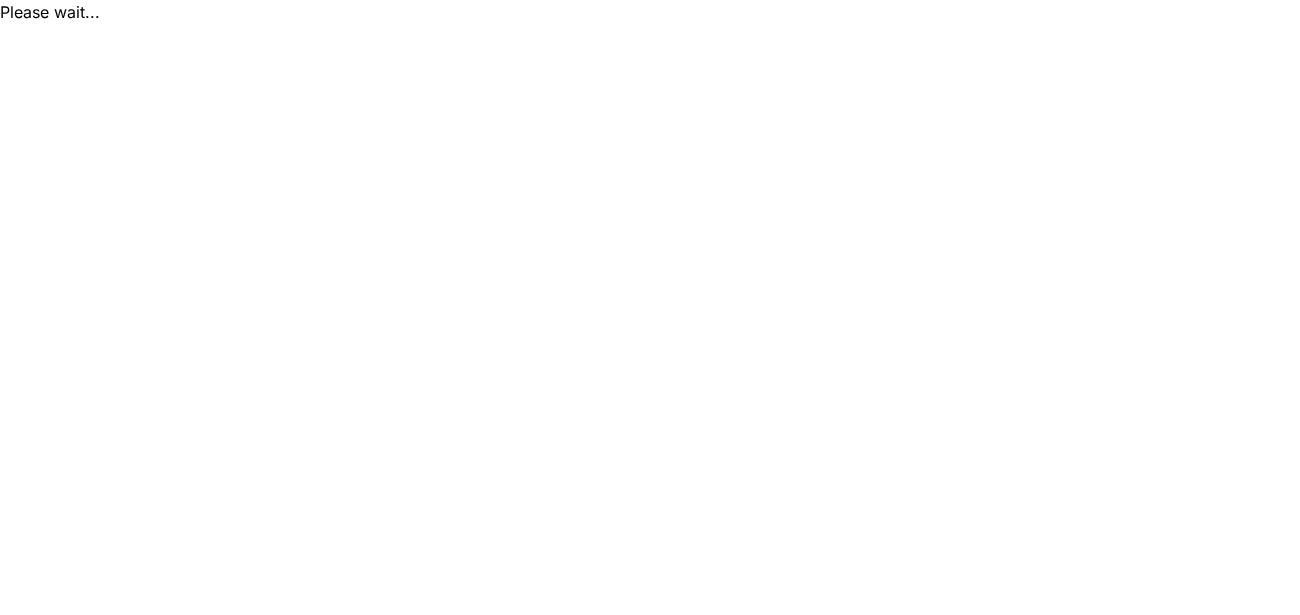 scroll, scrollTop: 0, scrollLeft: 0, axis: both 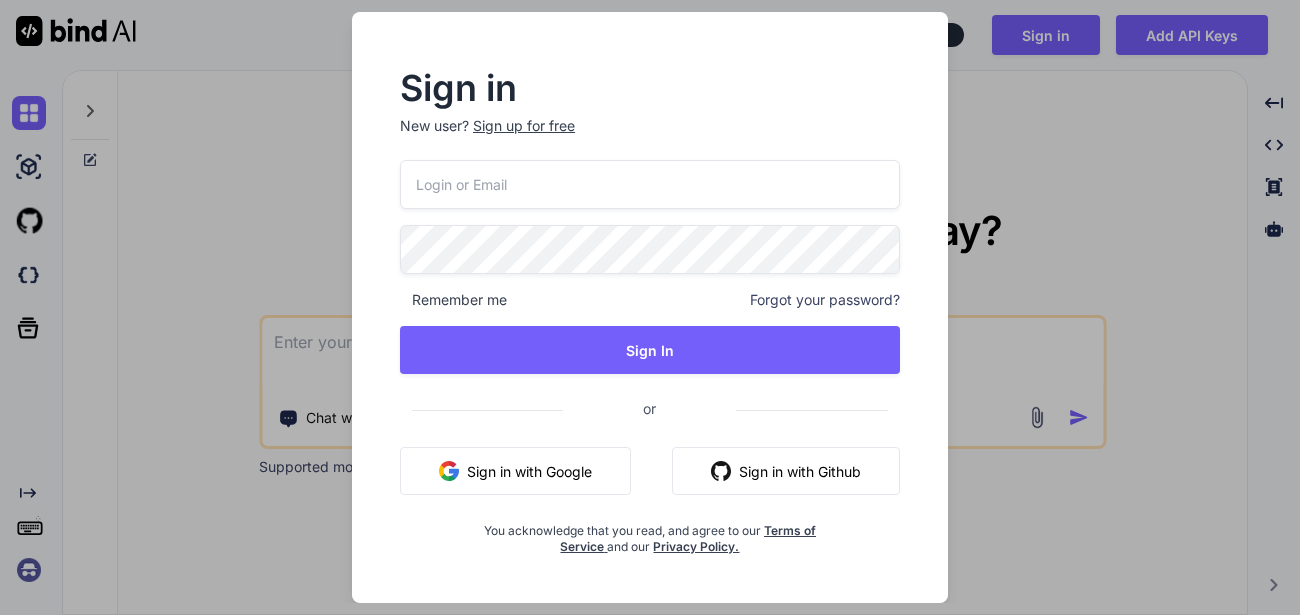 click at bounding box center [650, 184] 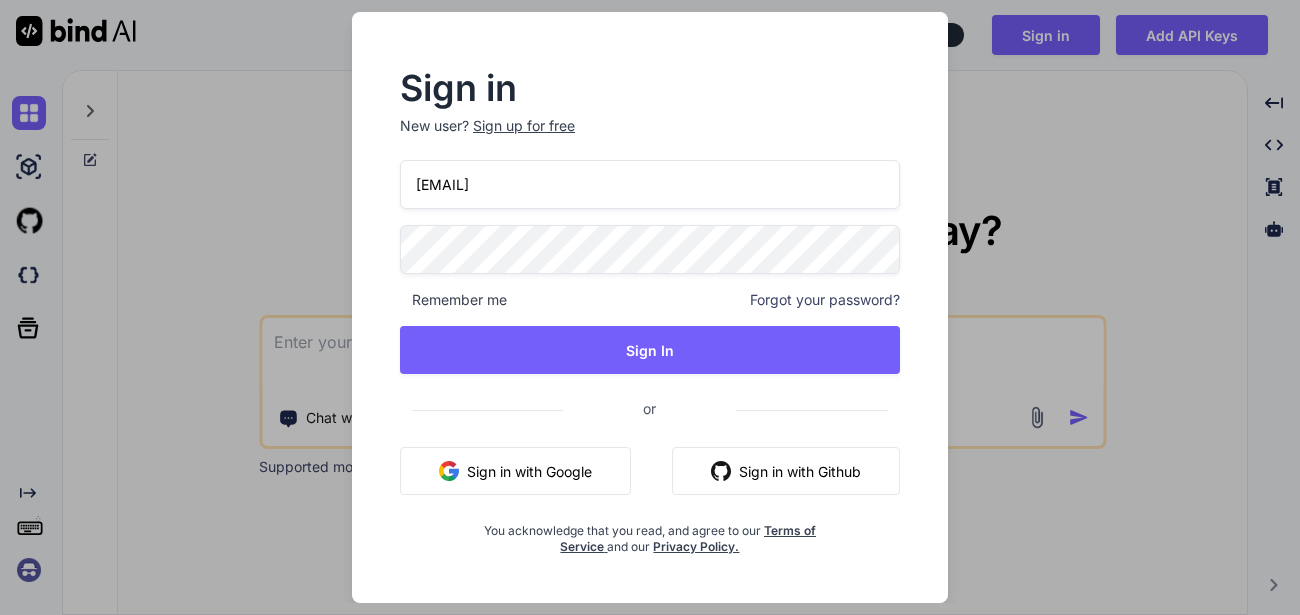 click on "appsumo_5@yopmail.com" at bounding box center [650, 184] 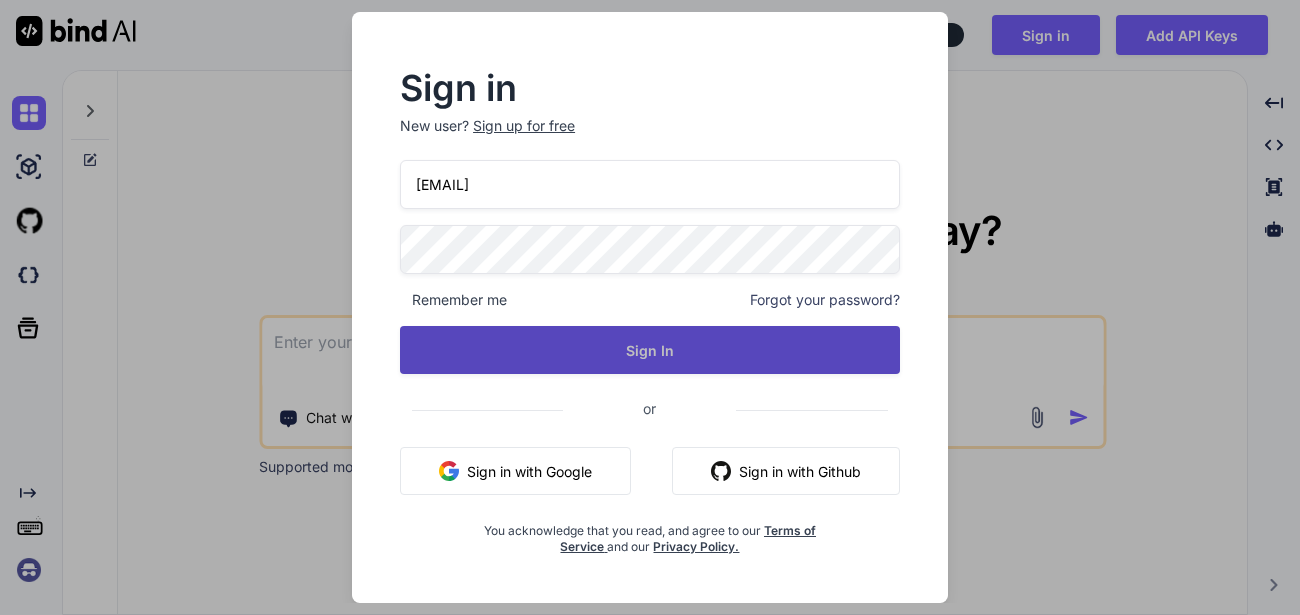 click on "Sign In" at bounding box center (650, 350) 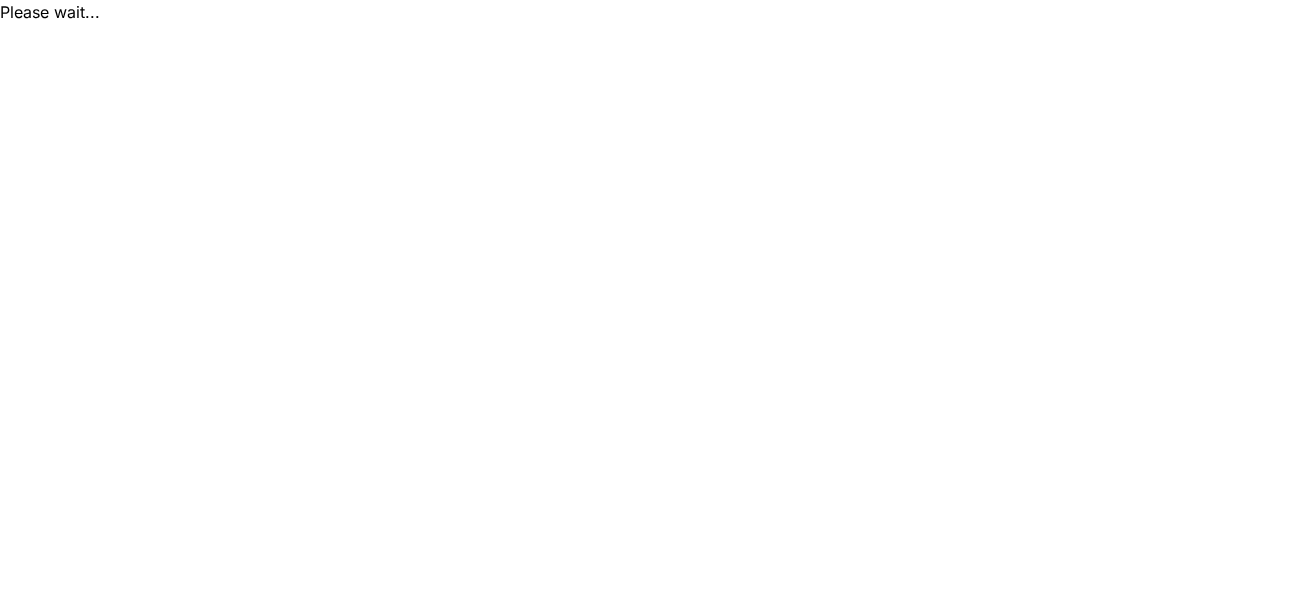 scroll, scrollTop: 0, scrollLeft: 0, axis: both 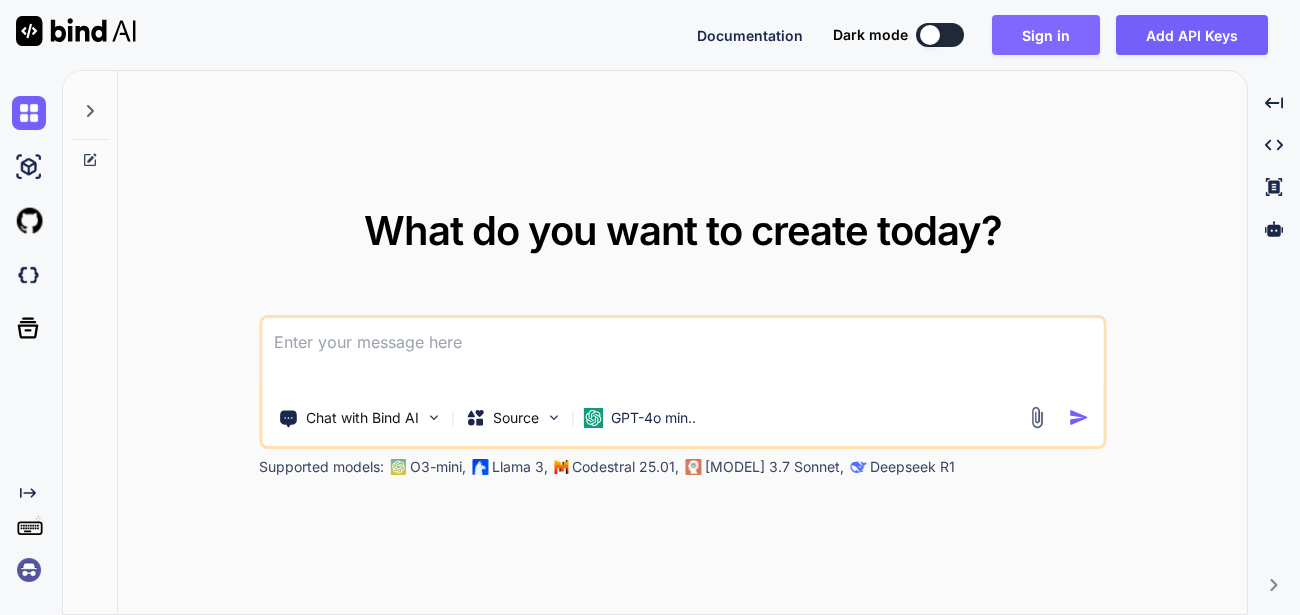 click on "Sign in" at bounding box center (1046, 35) 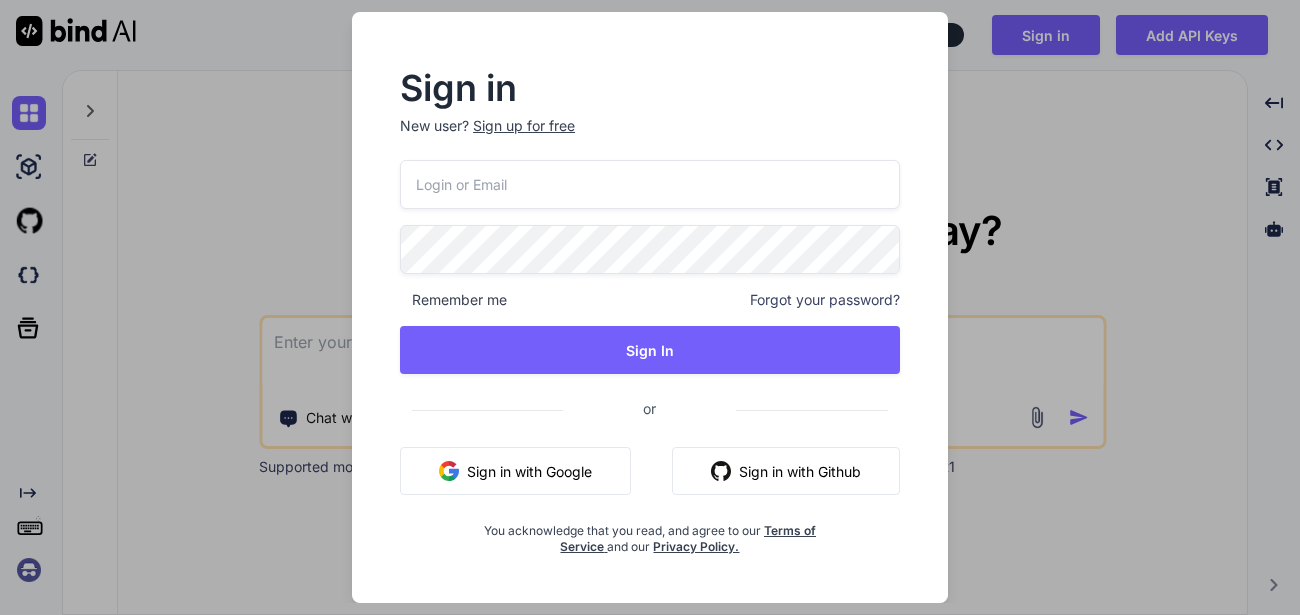 click at bounding box center [650, 184] 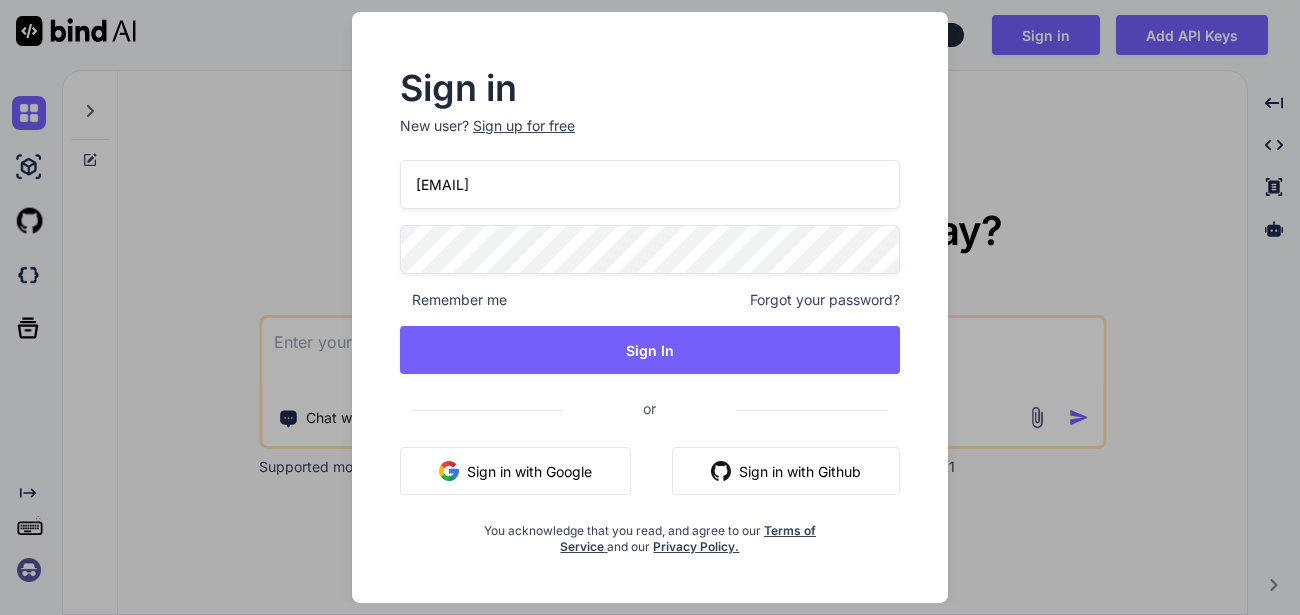type on "appsumo_83@[EXAMPLE.COM]" 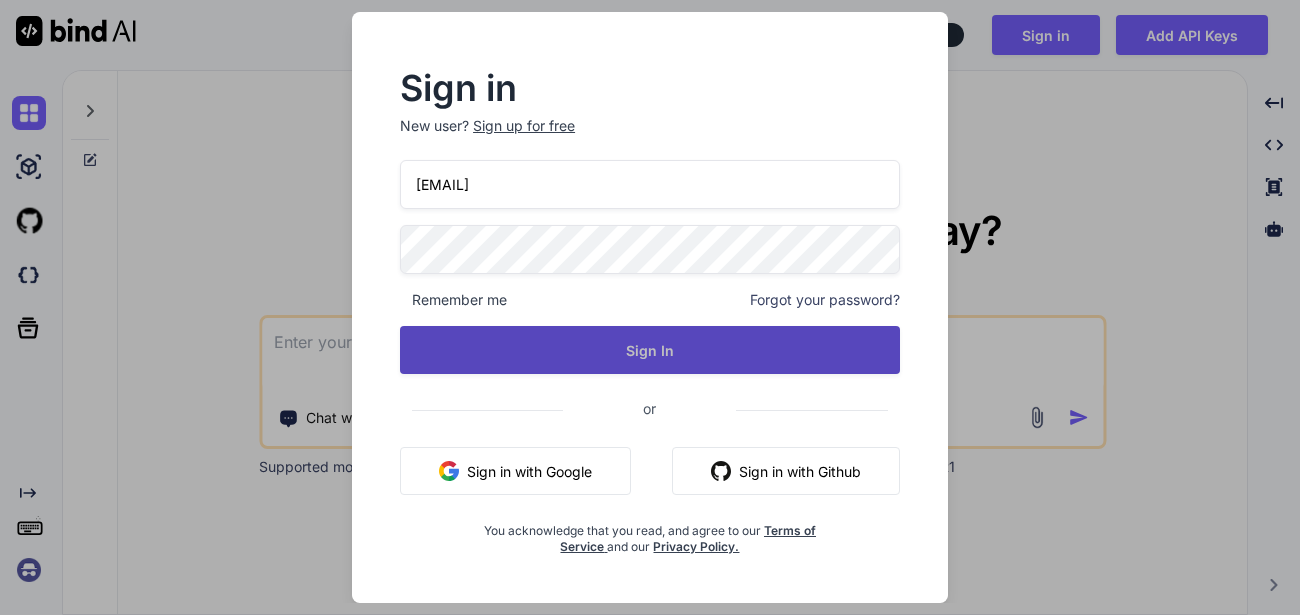 click on "Sign In" at bounding box center (650, 350) 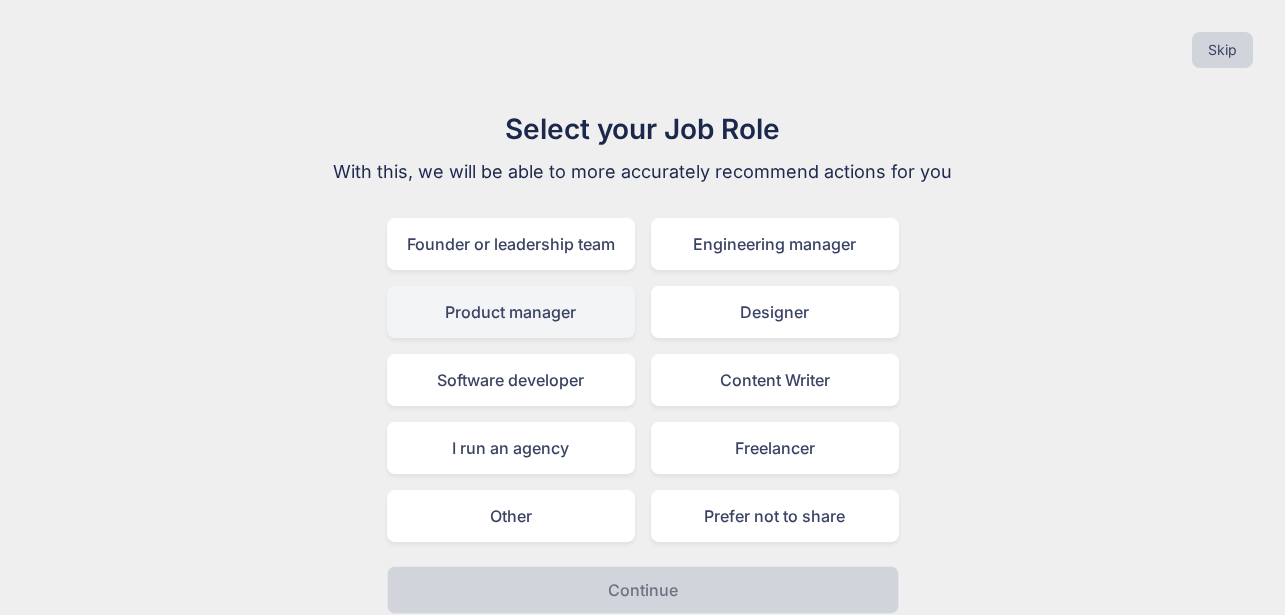 click on "Product manager" at bounding box center (511, 312) 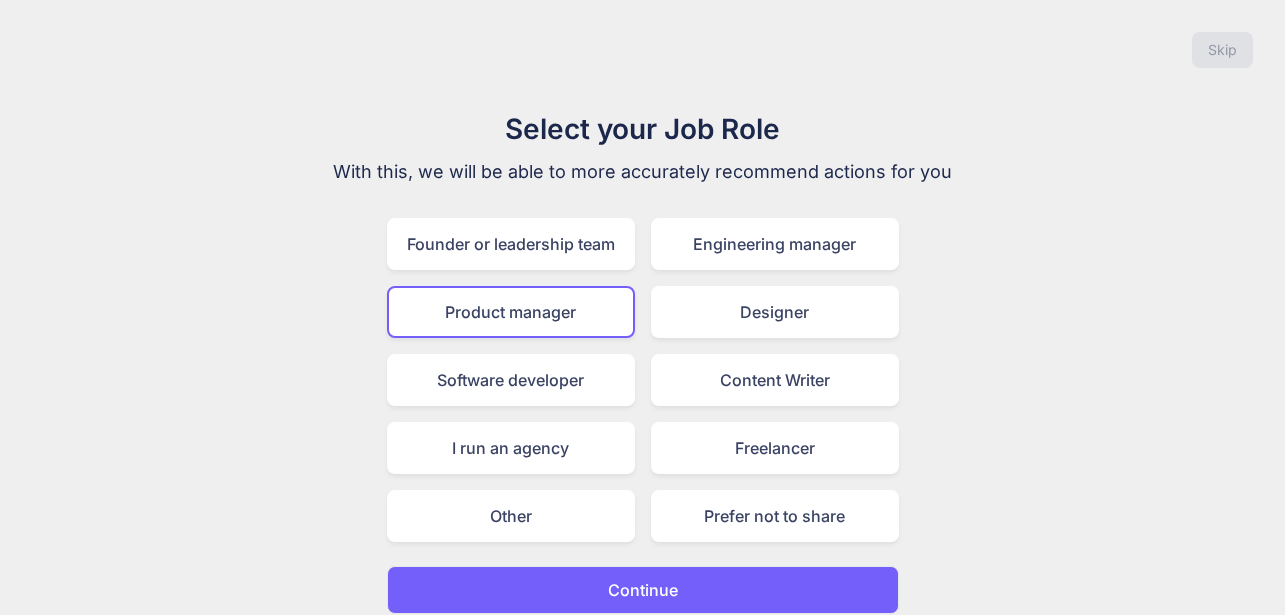 click on "Continue" at bounding box center [643, 590] 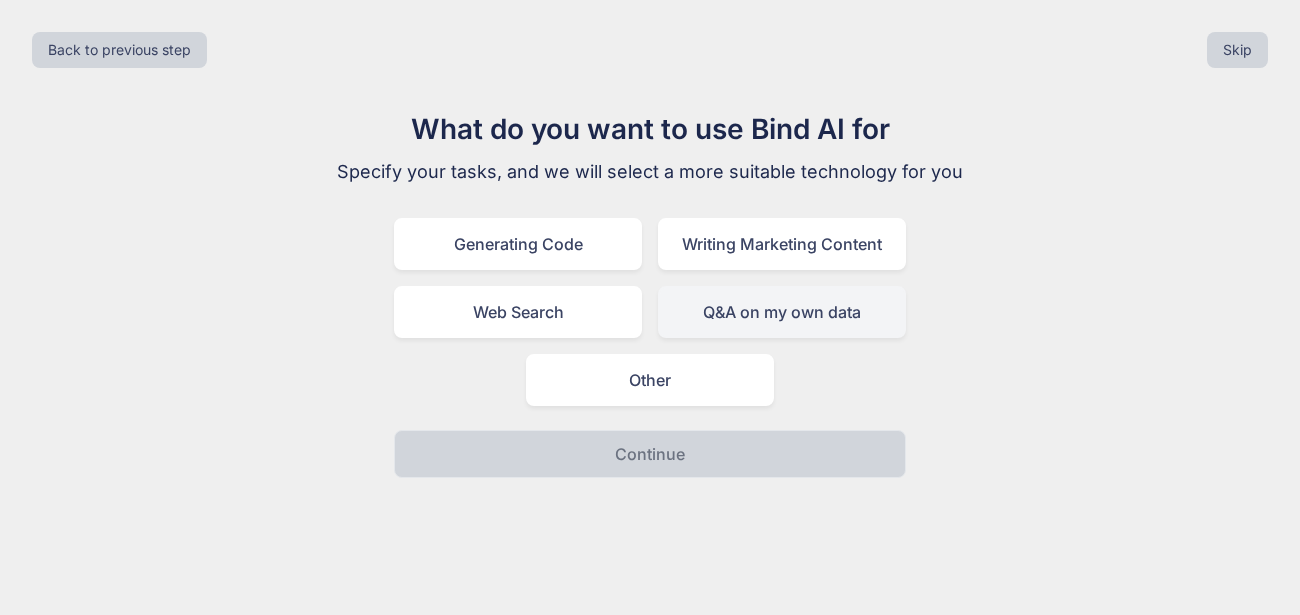 click on "Q&A on my own data" at bounding box center (782, 312) 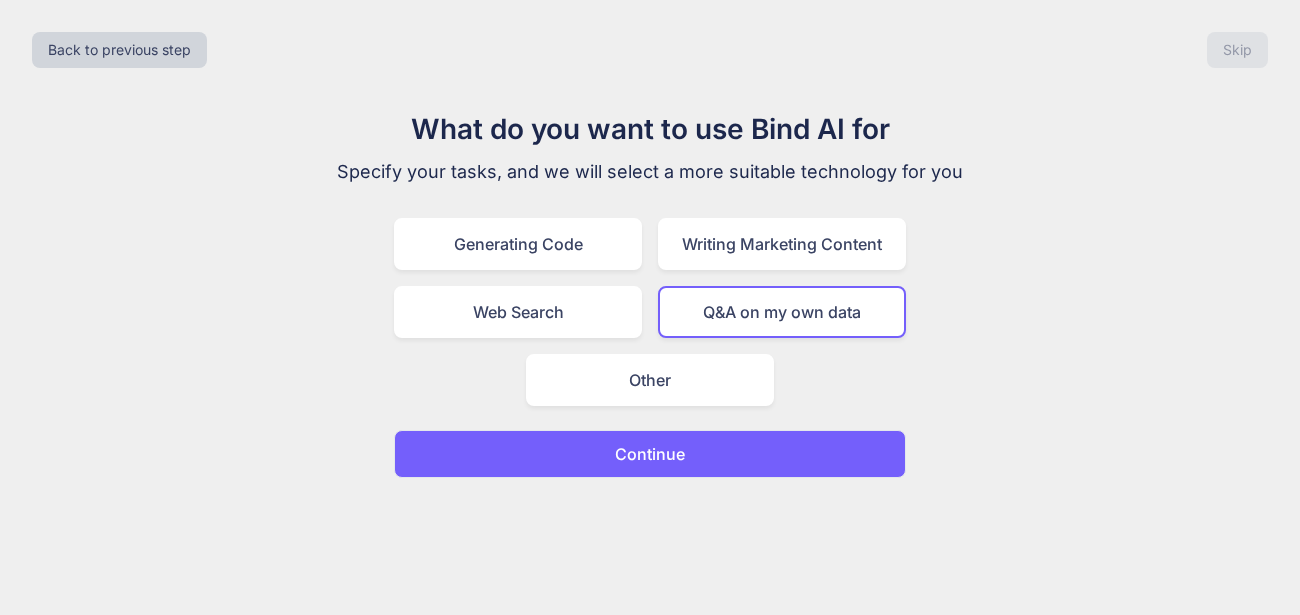 click on "Continue" at bounding box center [650, 454] 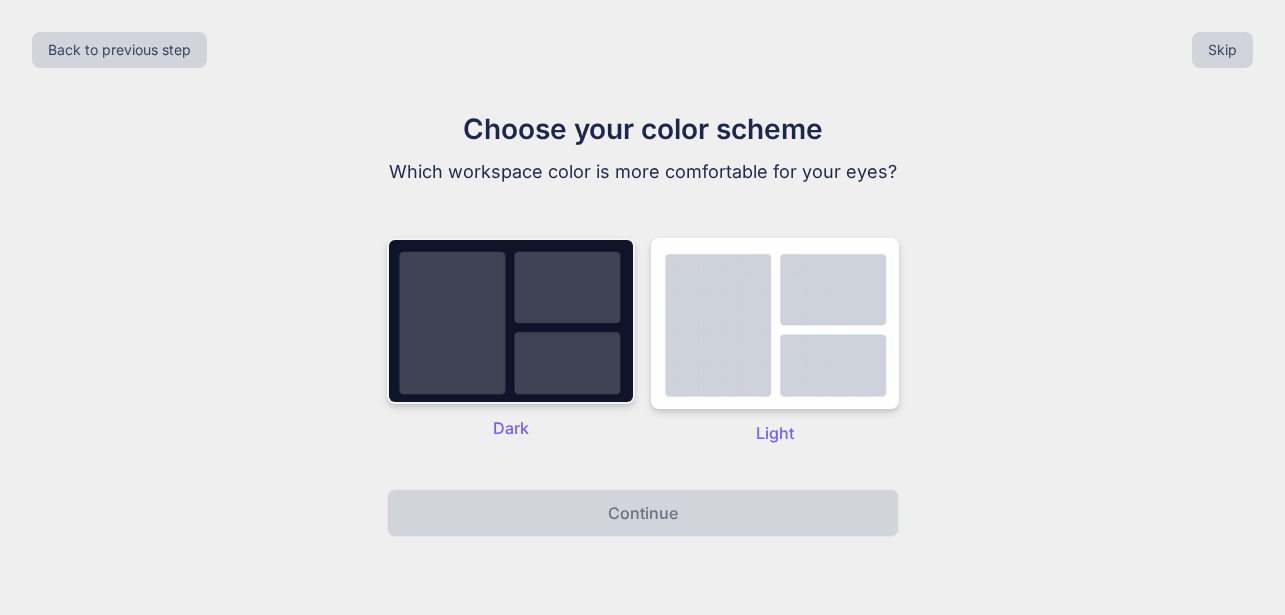 click at bounding box center [511, 321] 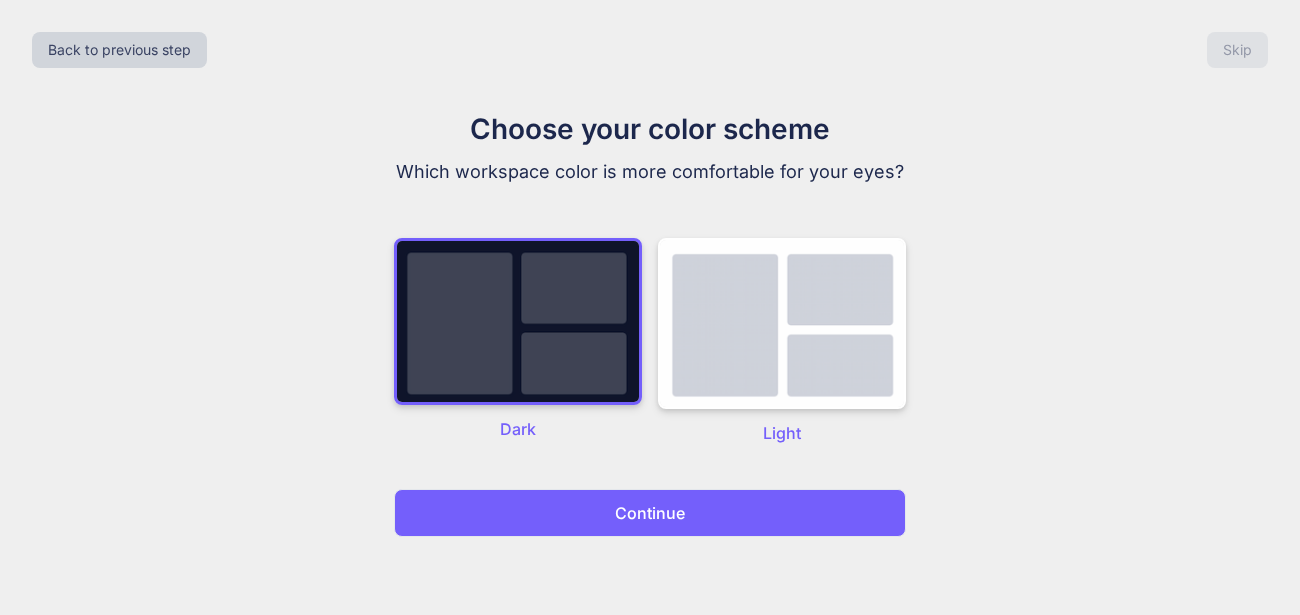 click on "Continue" at bounding box center [650, 513] 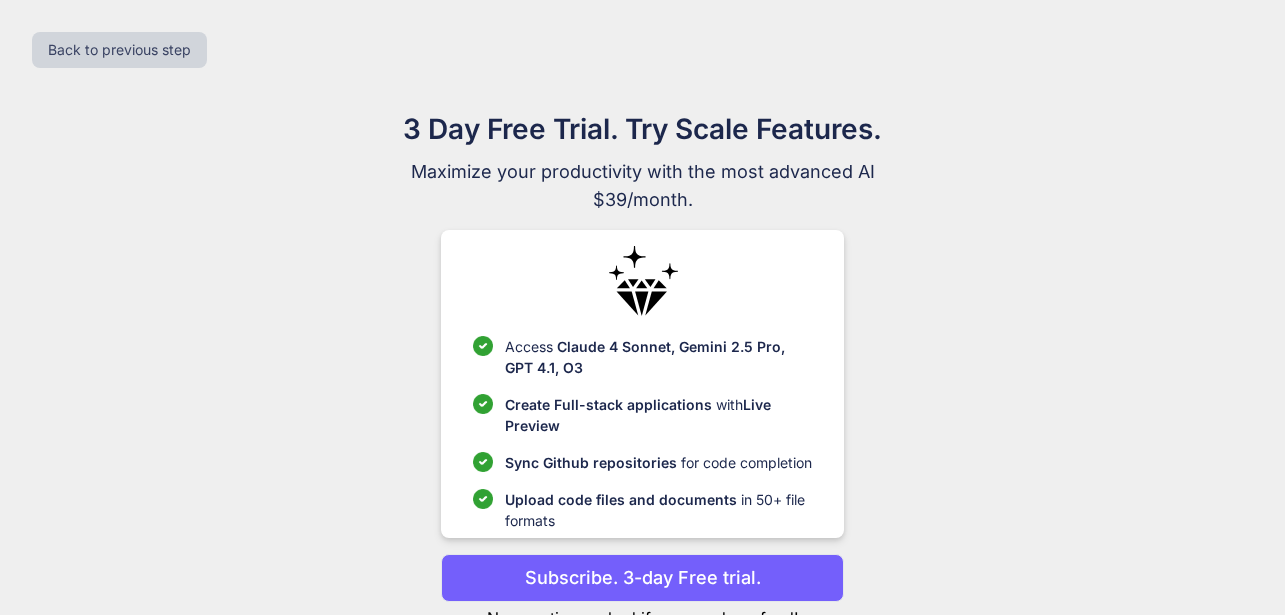 scroll, scrollTop: 71, scrollLeft: 0, axis: vertical 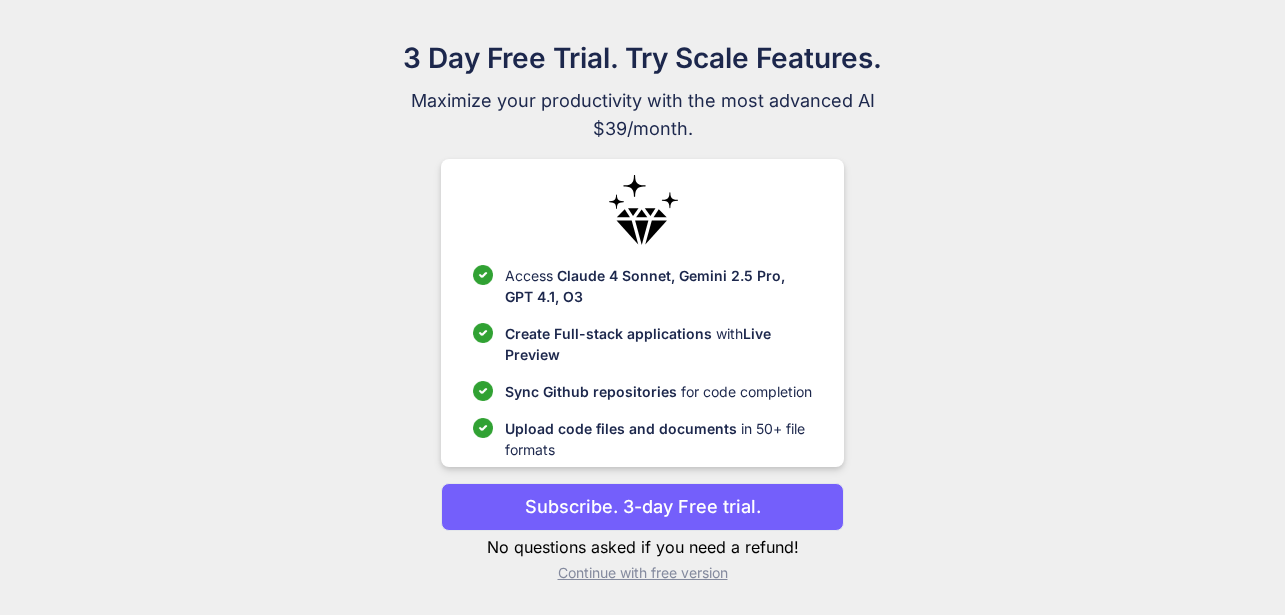 click on "Subscribe. 3-day Free trial." at bounding box center [643, 506] 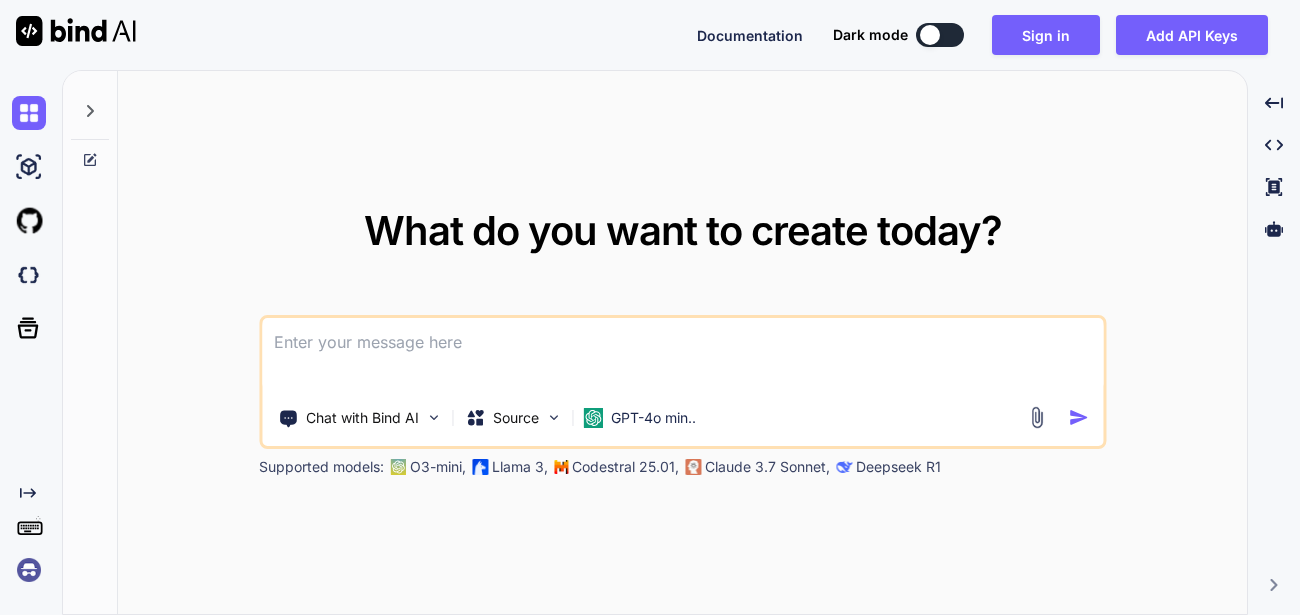 scroll, scrollTop: 0, scrollLeft: 0, axis: both 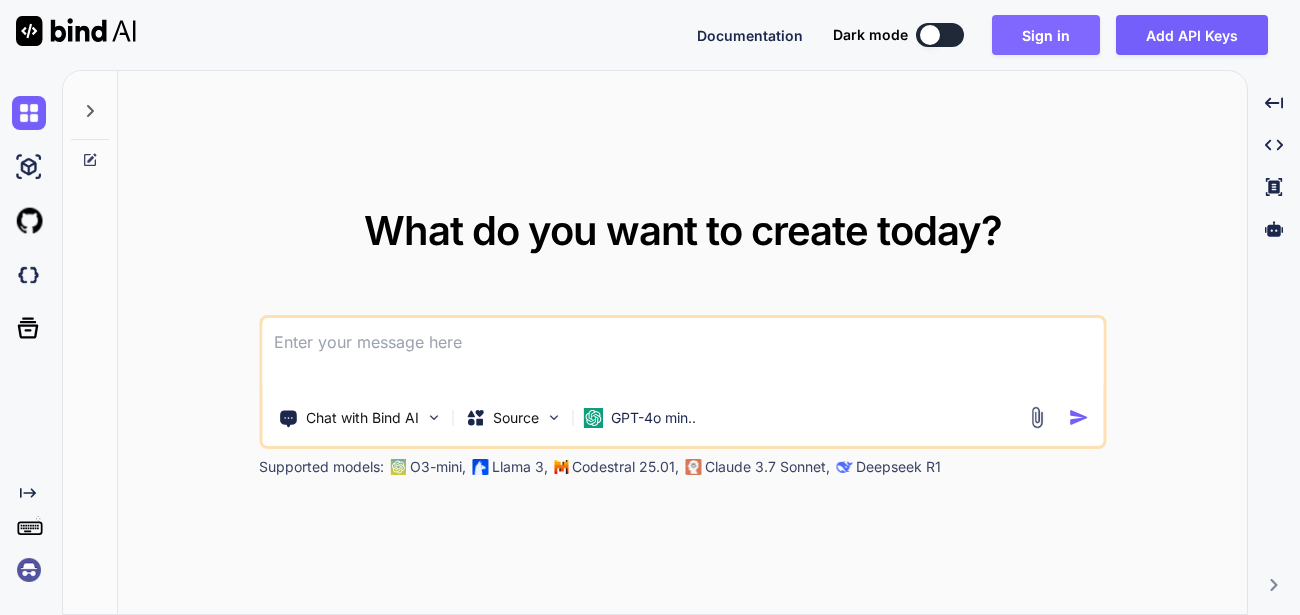 click on "Sign in" at bounding box center [1046, 35] 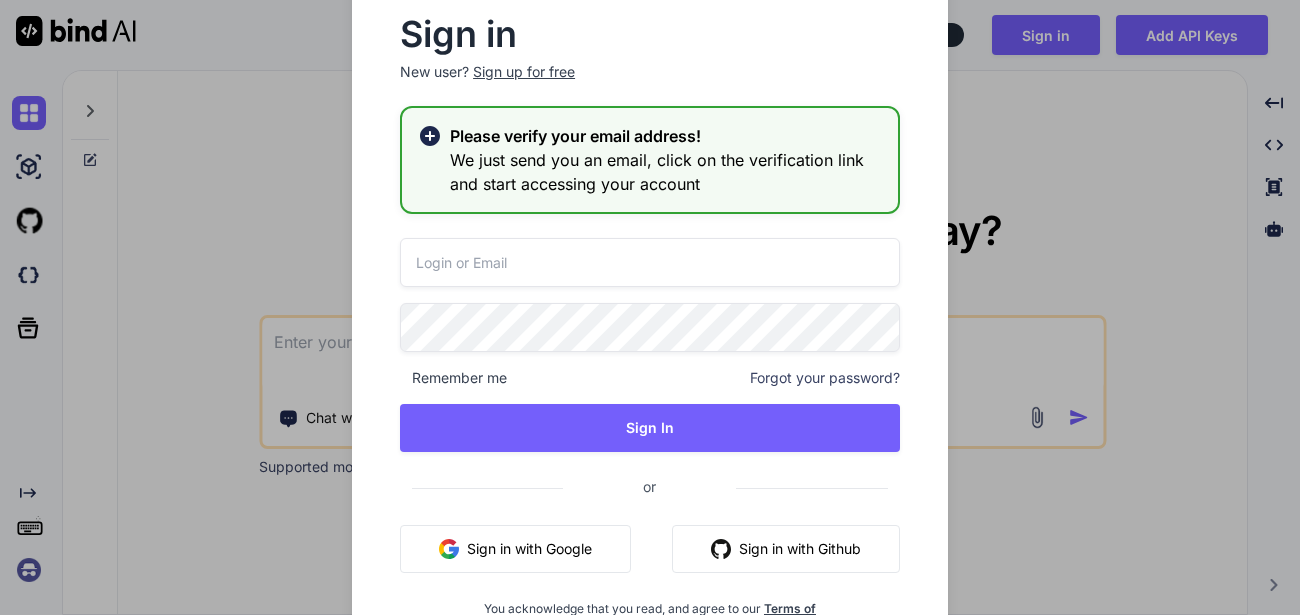 click at bounding box center (650, 262) 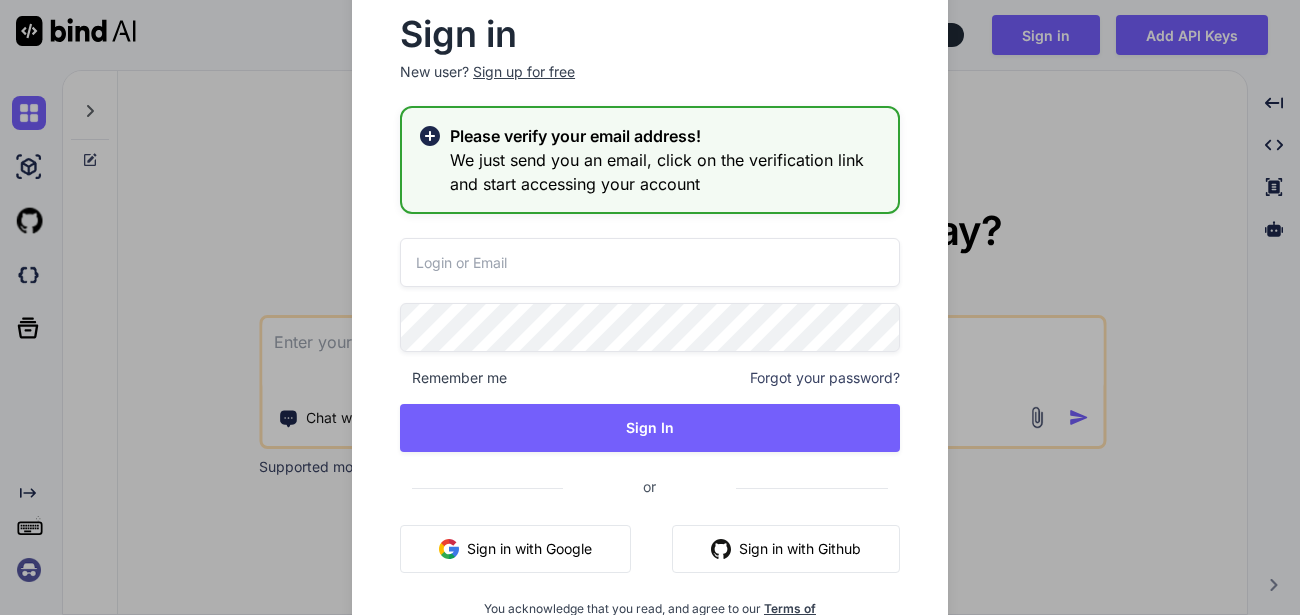 type on "appsumo_83@yopmail.com" 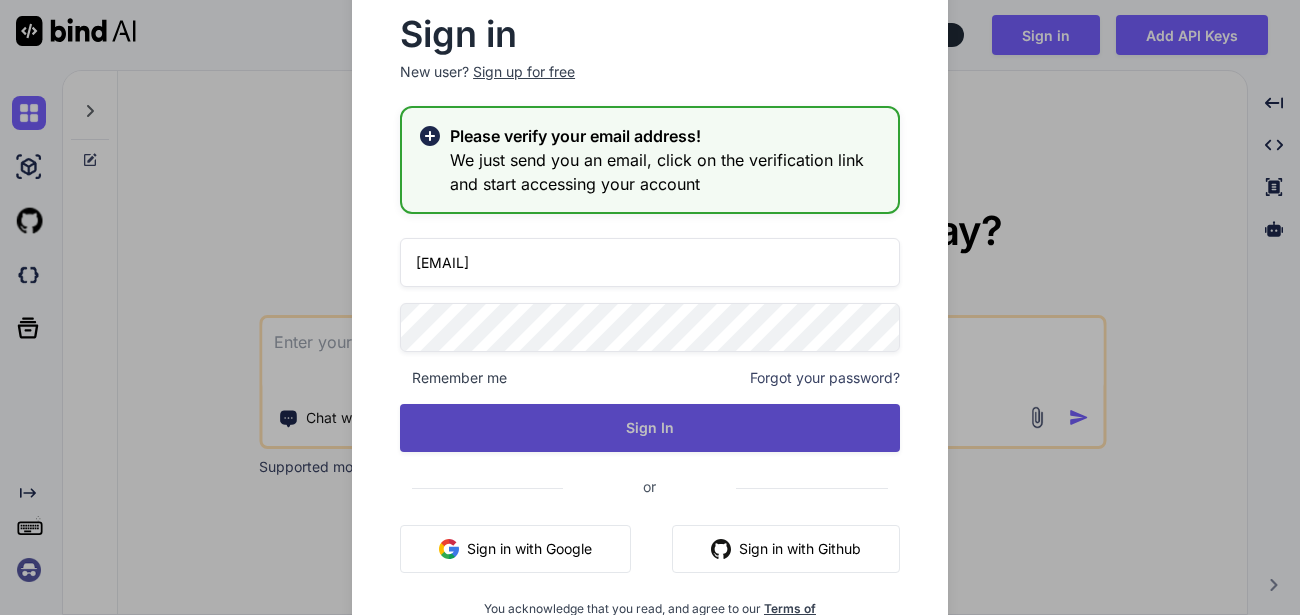 click on "Sign In" at bounding box center [650, 428] 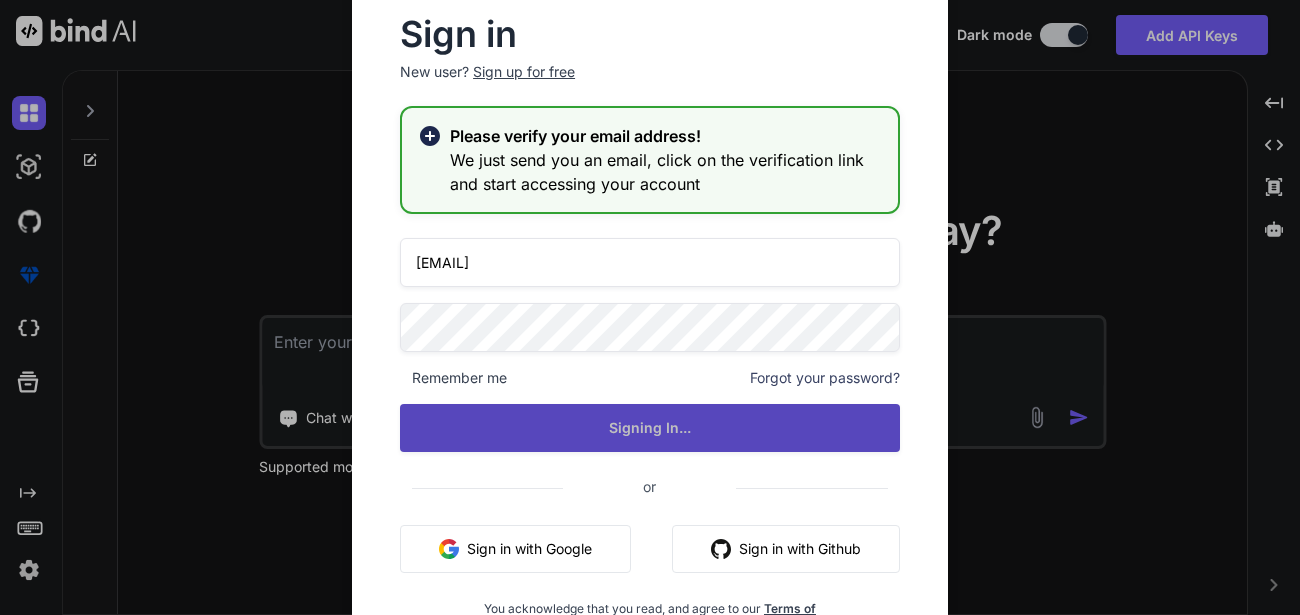 type on "x" 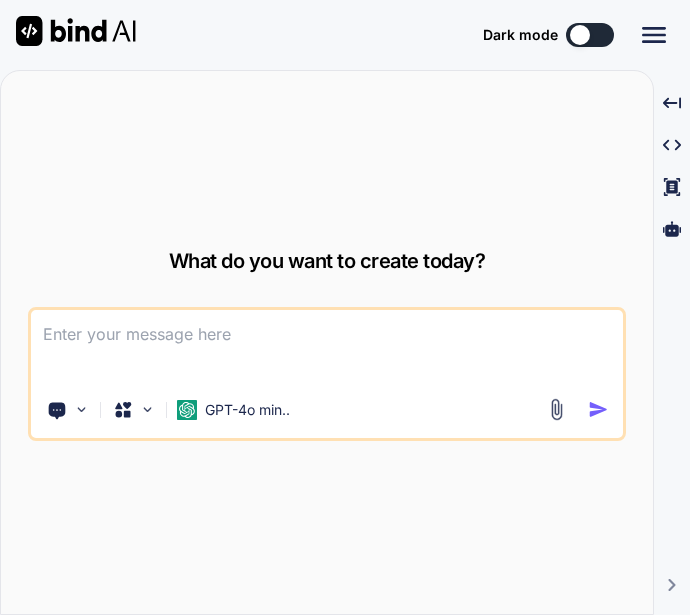 scroll, scrollTop: 0, scrollLeft: 0, axis: both 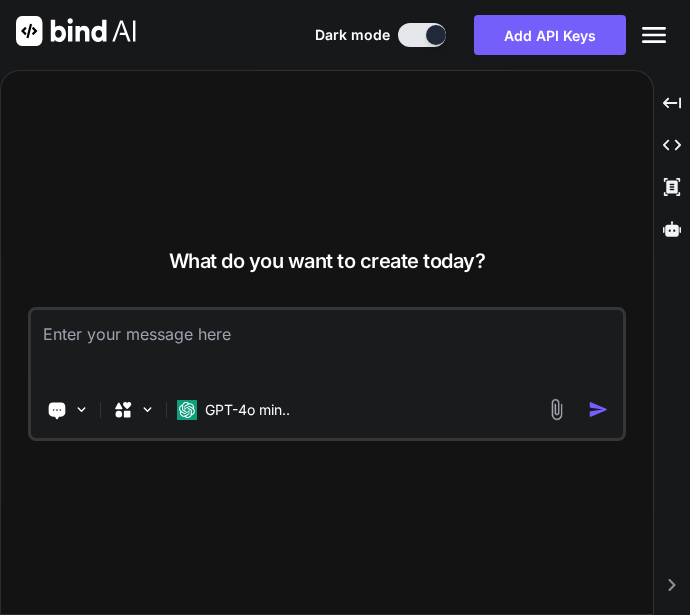 type on "x" 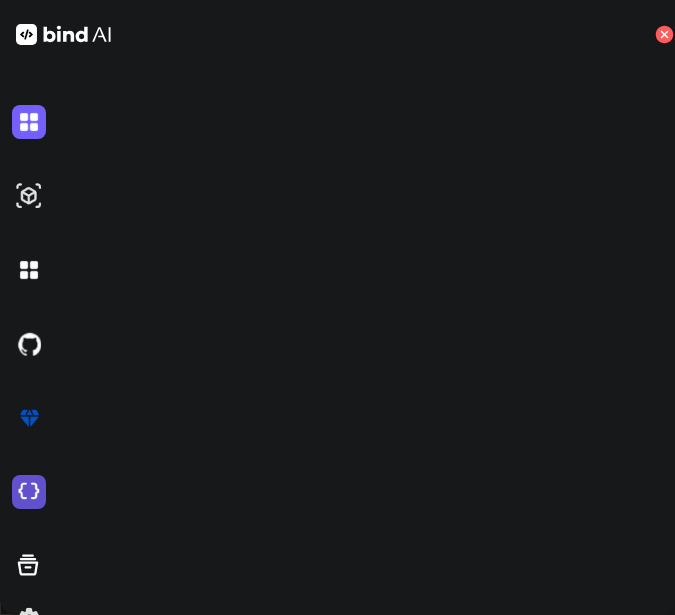click at bounding box center (29, 492) 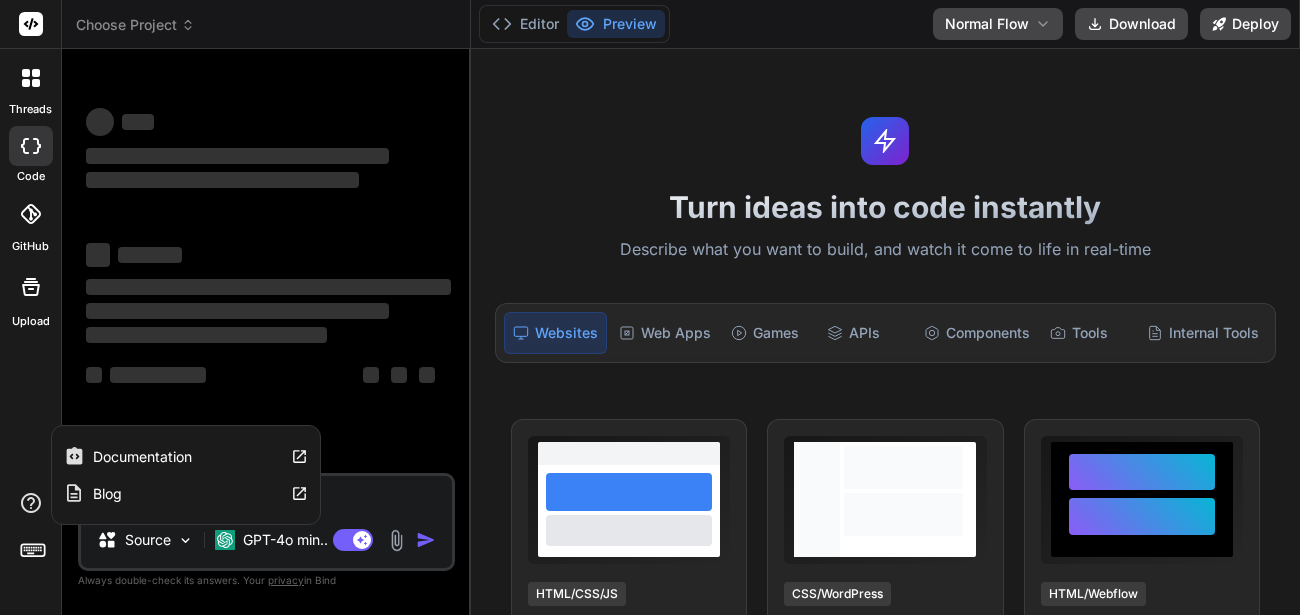 scroll, scrollTop: 0, scrollLeft: 0, axis: both 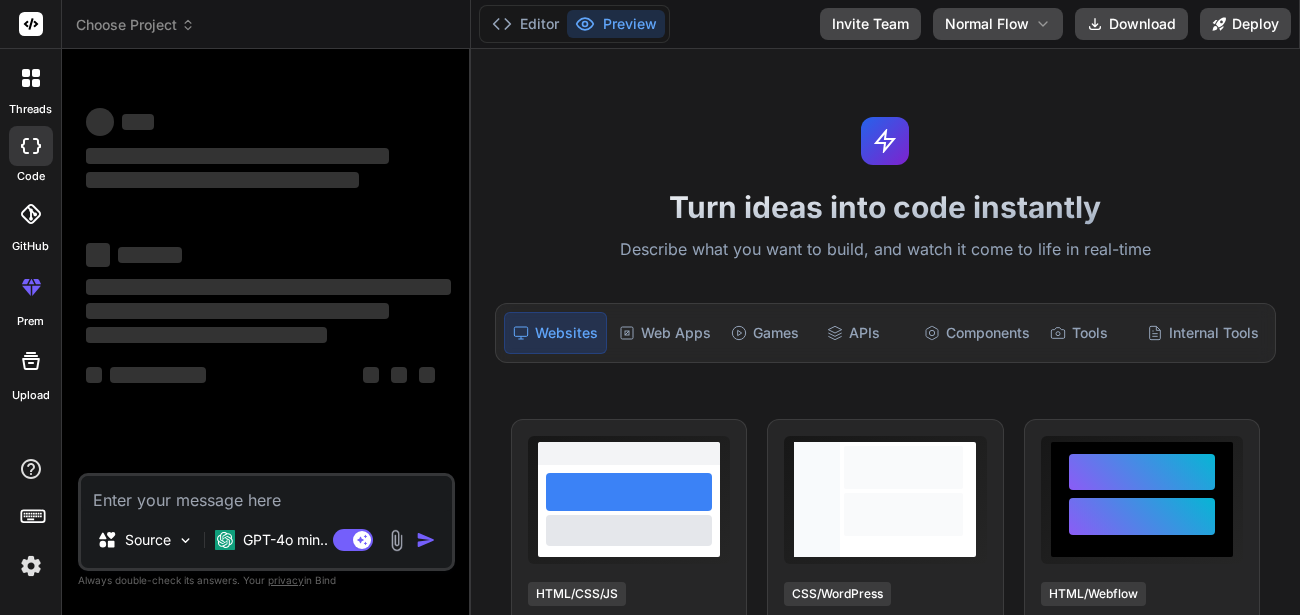 type on "x" 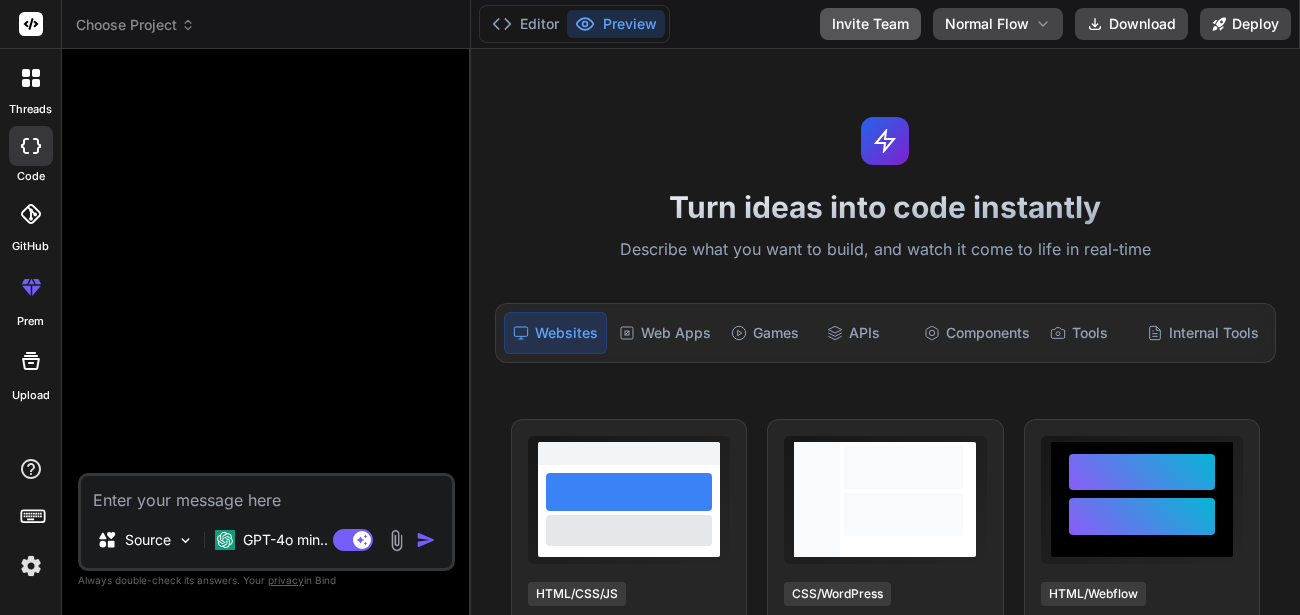 click on "Invite Team" at bounding box center [870, 24] 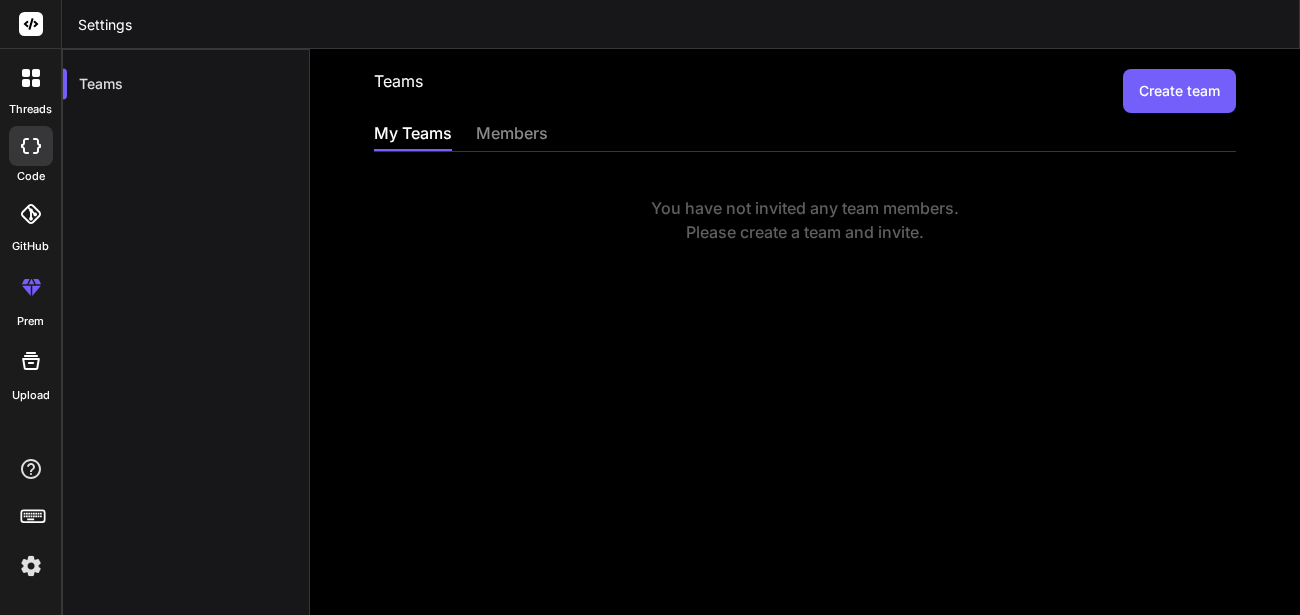 click on "Create team" at bounding box center (1179, 91) 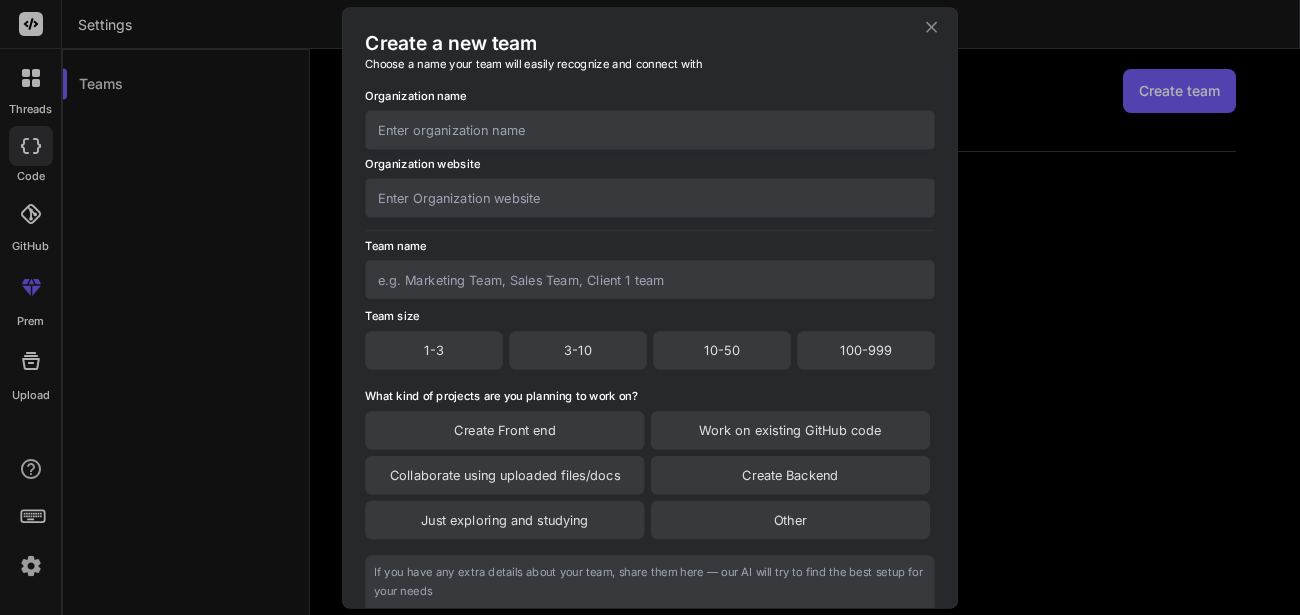 click at bounding box center [650, 129] 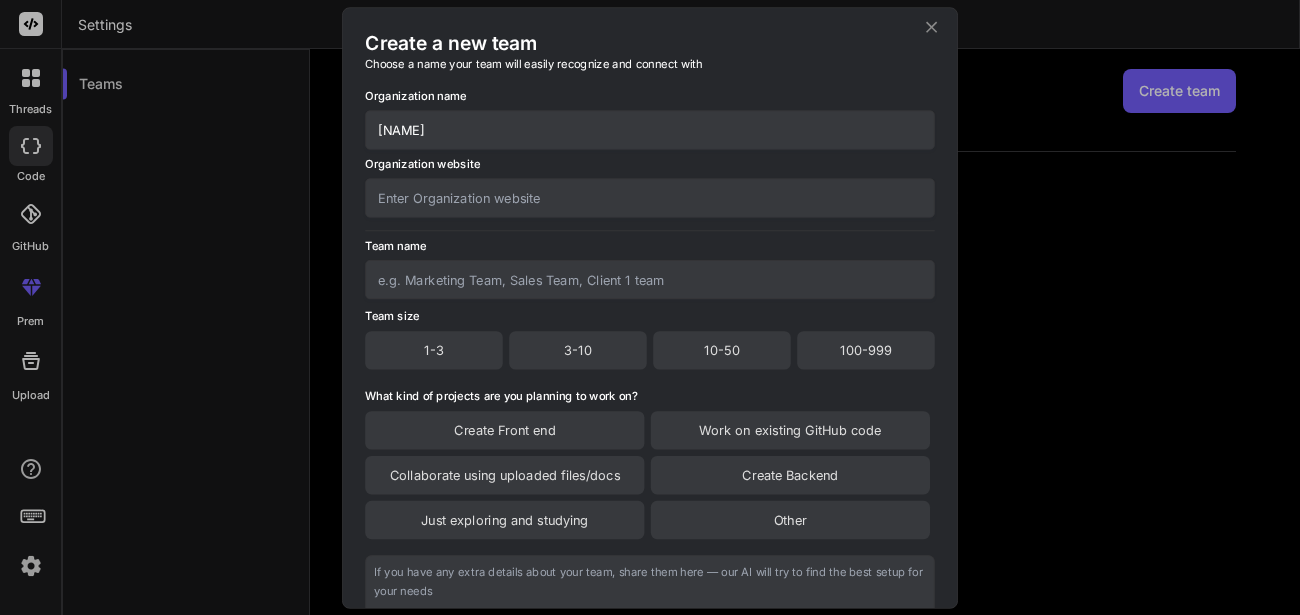 type on "[NAME]" 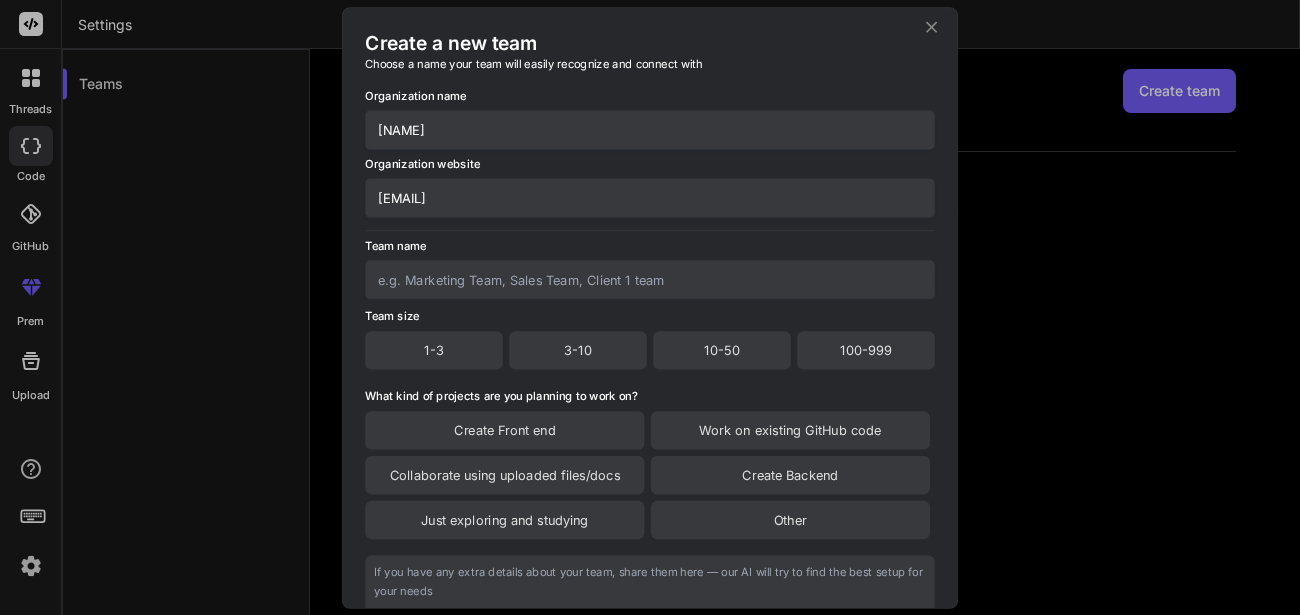 type on "[EMAIL]" 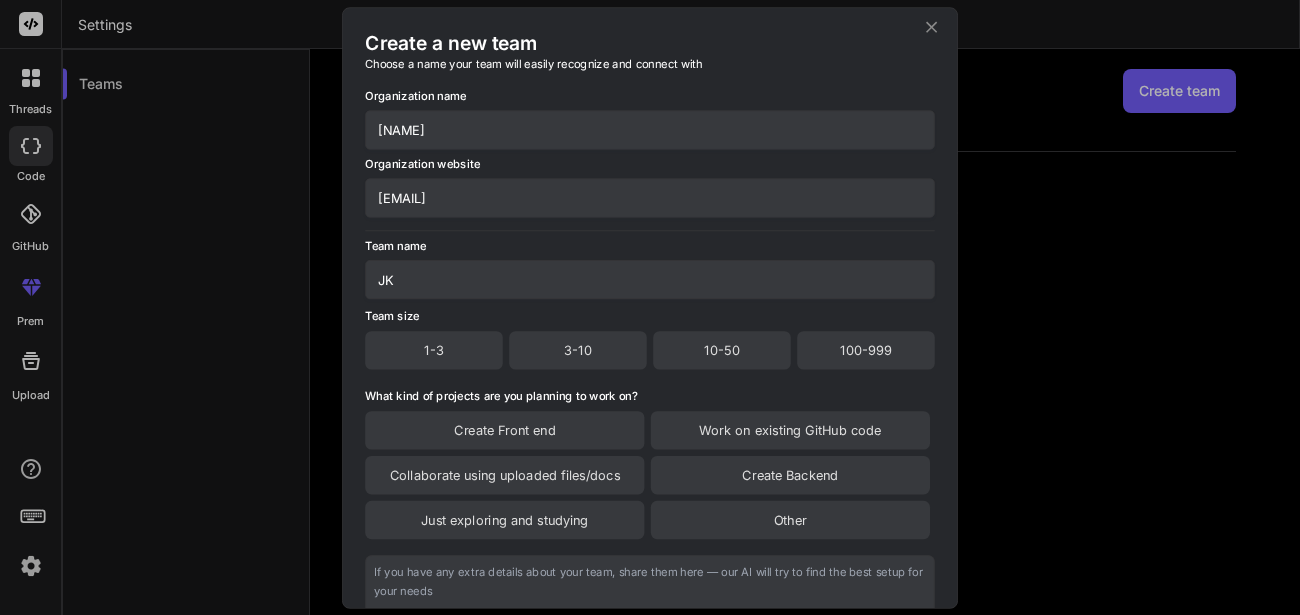 type on "JK" 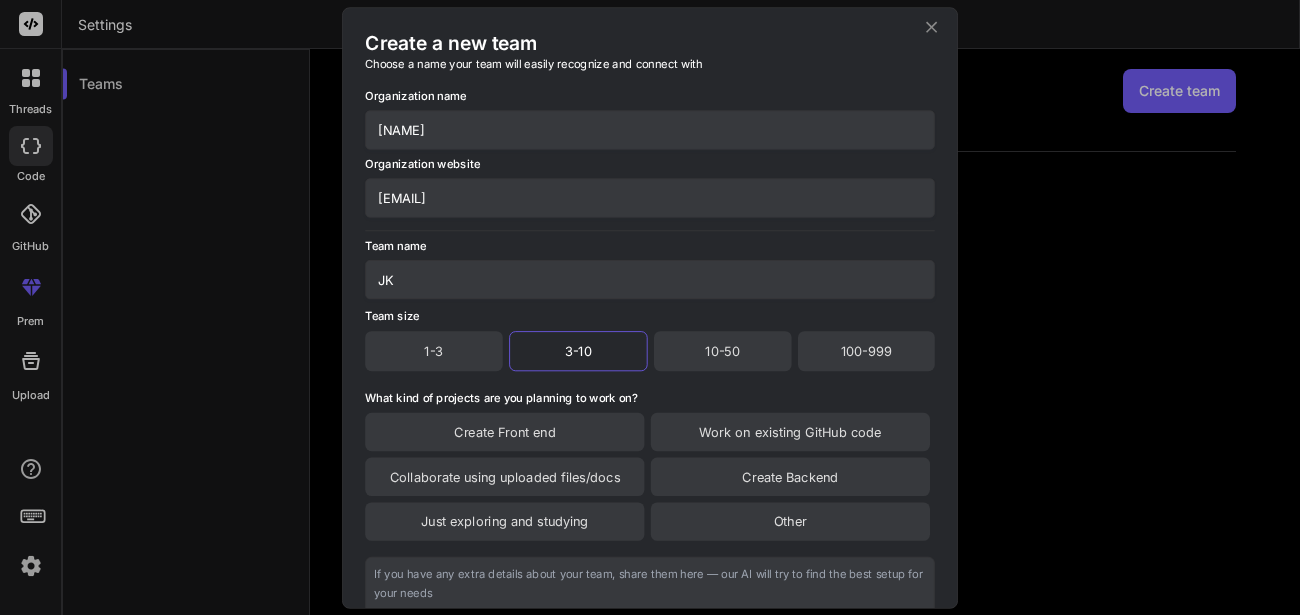 click on "Create Backend" at bounding box center (790, 476) 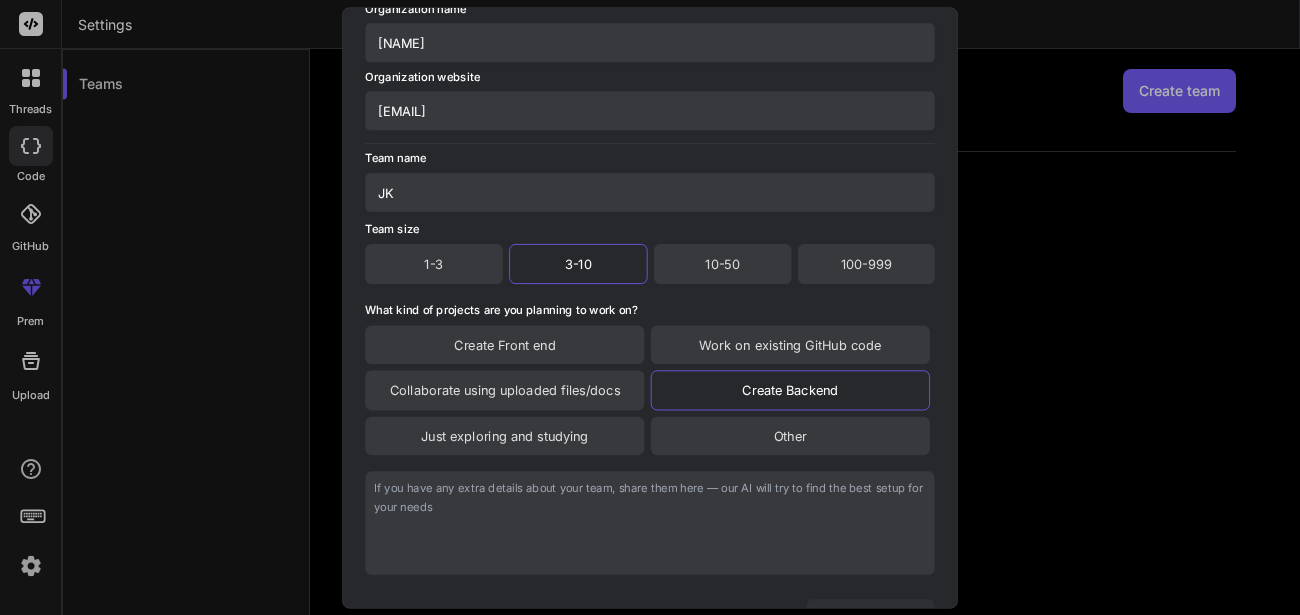 scroll, scrollTop: 170, scrollLeft: 0, axis: vertical 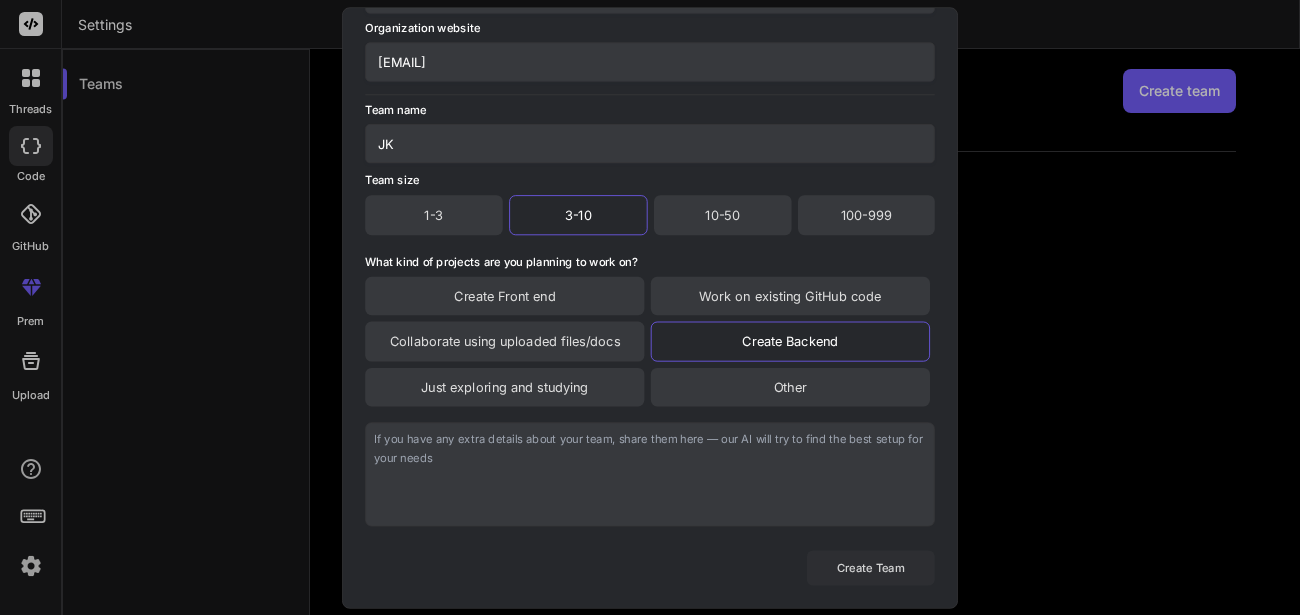 click on "Create Team" at bounding box center [871, 567] 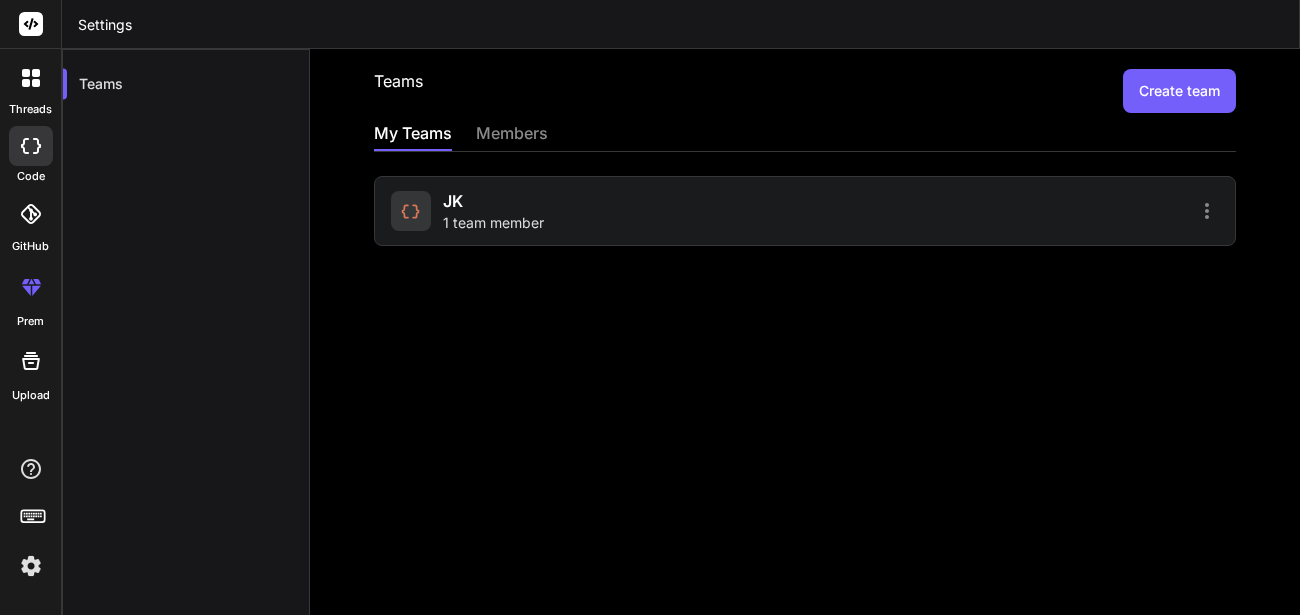 click on "JK 1 team member" at bounding box center (595, 211) 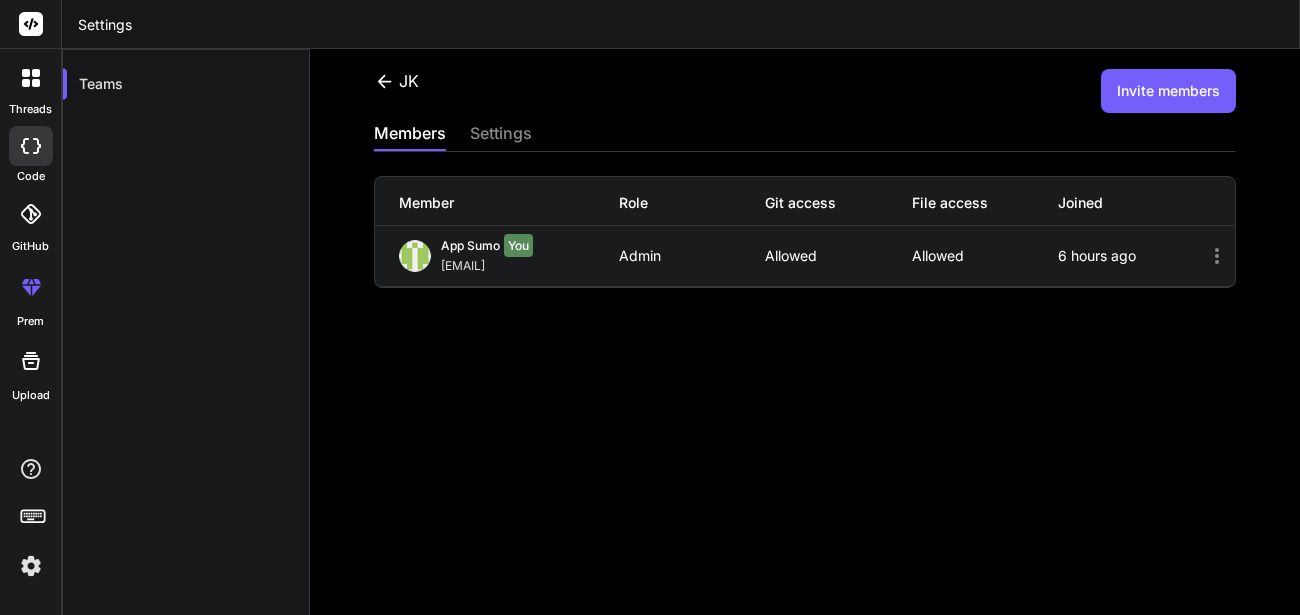 click on "Invite members" at bounding box center [1168, 91] 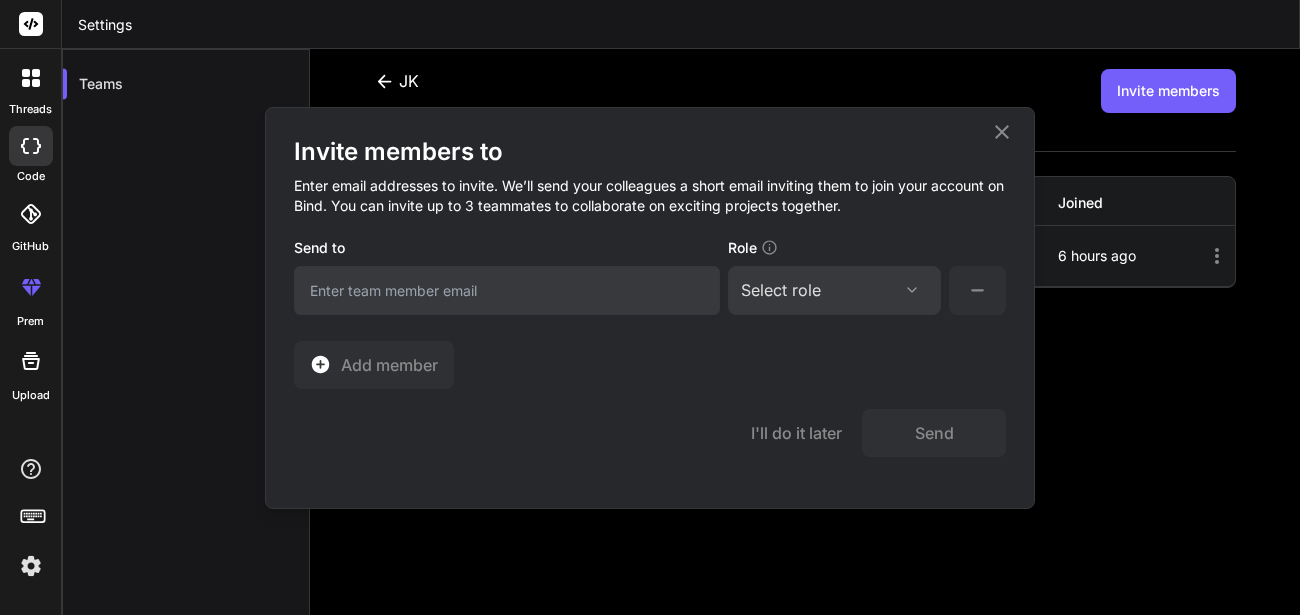 click on "Select role Assign Role Admin Collaborator Member" at bounding box center (834, 290) 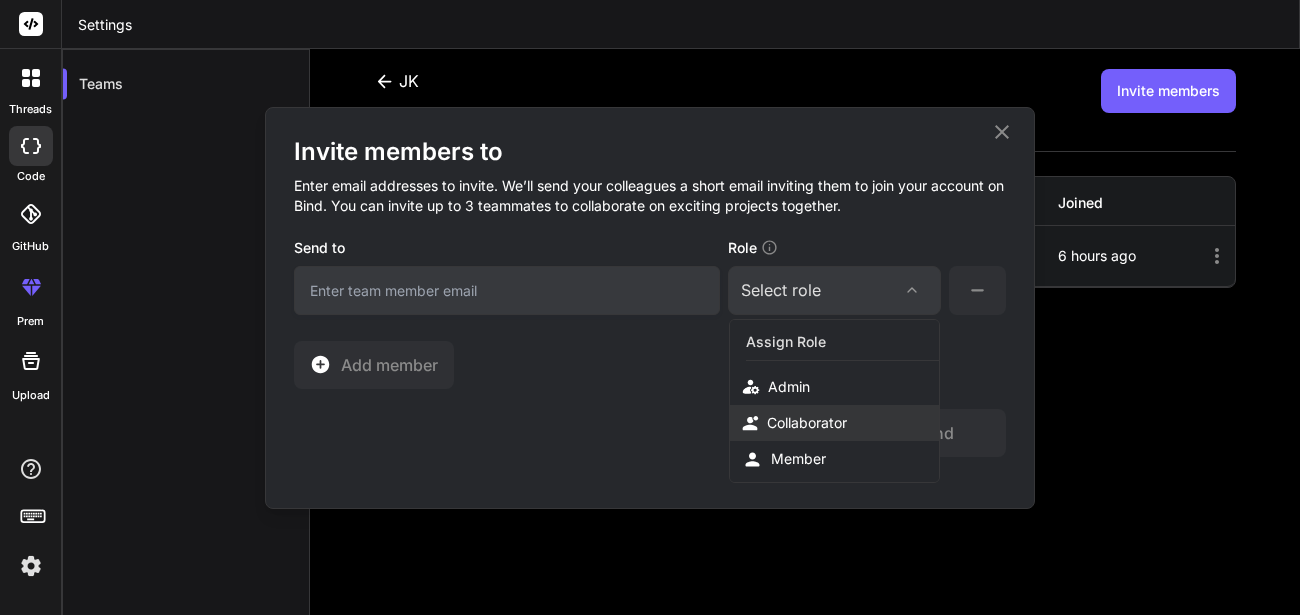 click on "Collaborator" at bounding box center [807, 423] 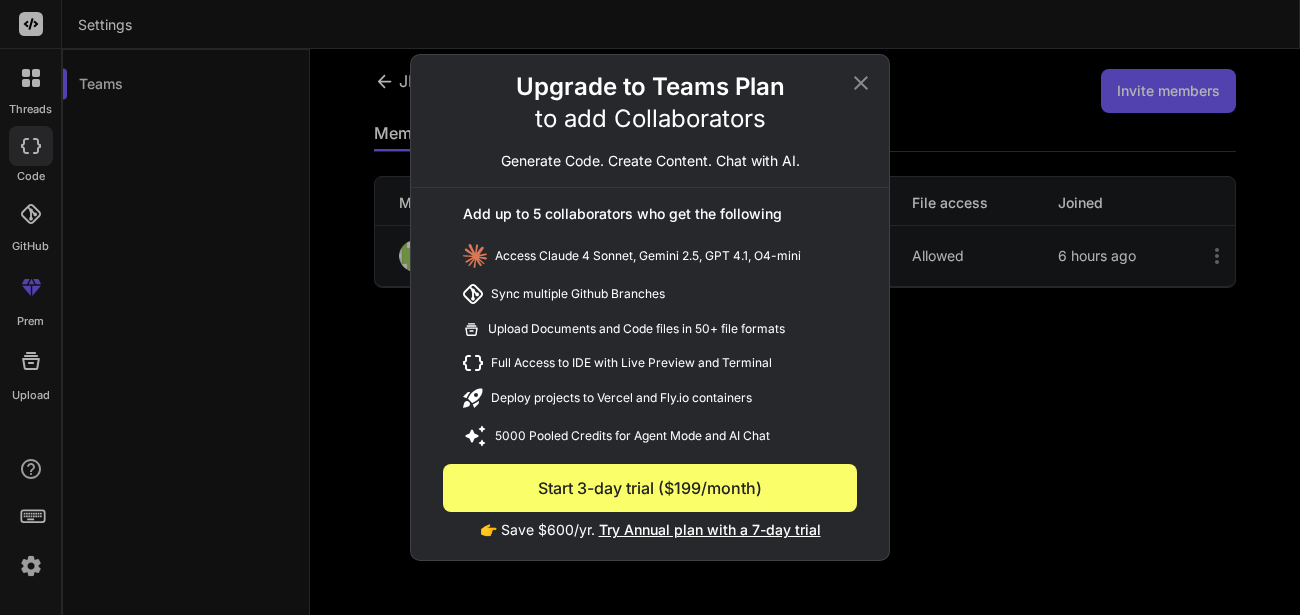 click on "Try Annual plan with a 7-day trial" at bounding box center (710, 529) 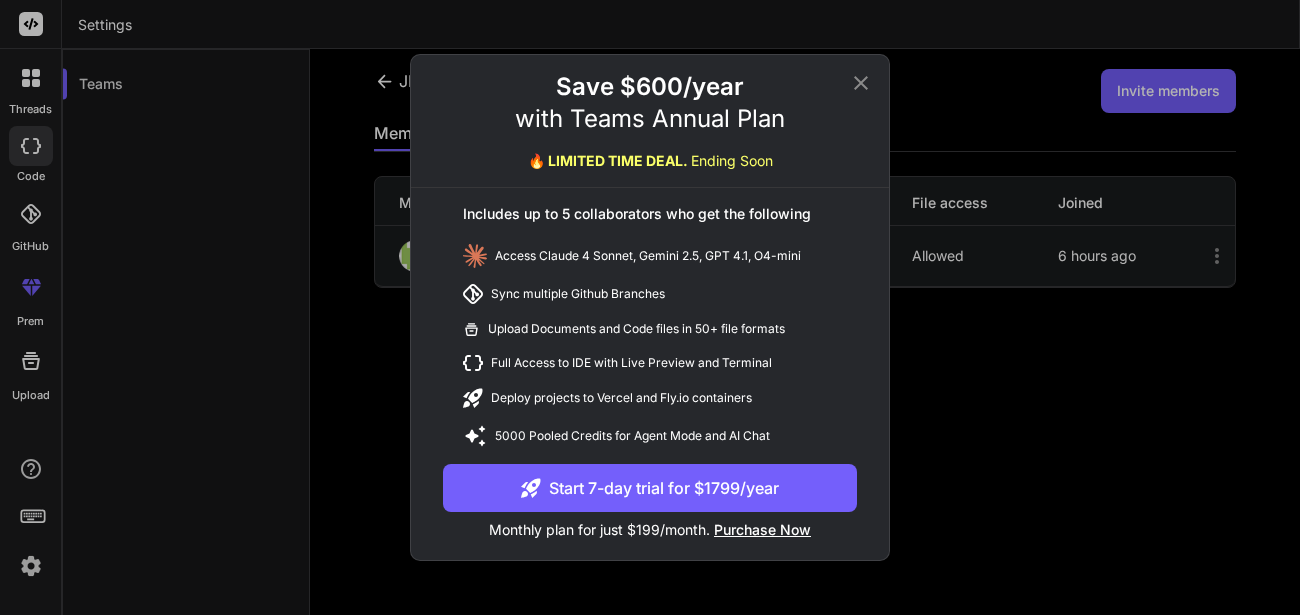 click on "Start 7-day trial for $1799/year" at bounding box center (650, 488) 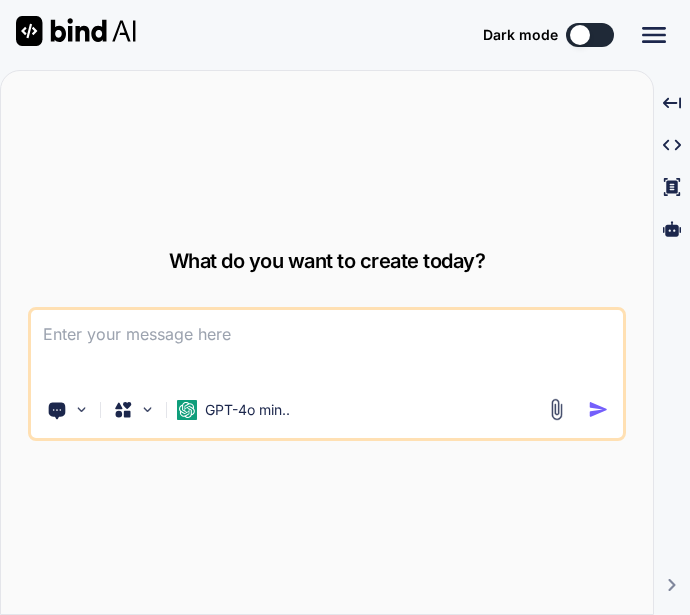 scroll, scrollTop: 0, scrollLeft: 0, axis: both 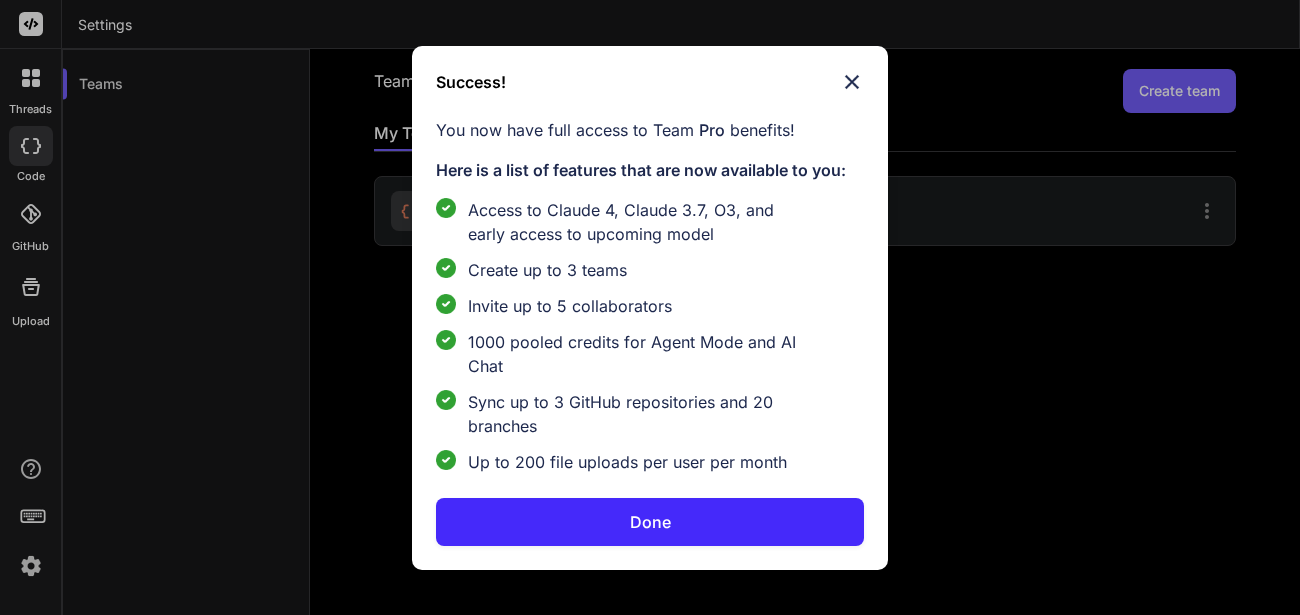 click on "Done" at bounding box center (650, 522) 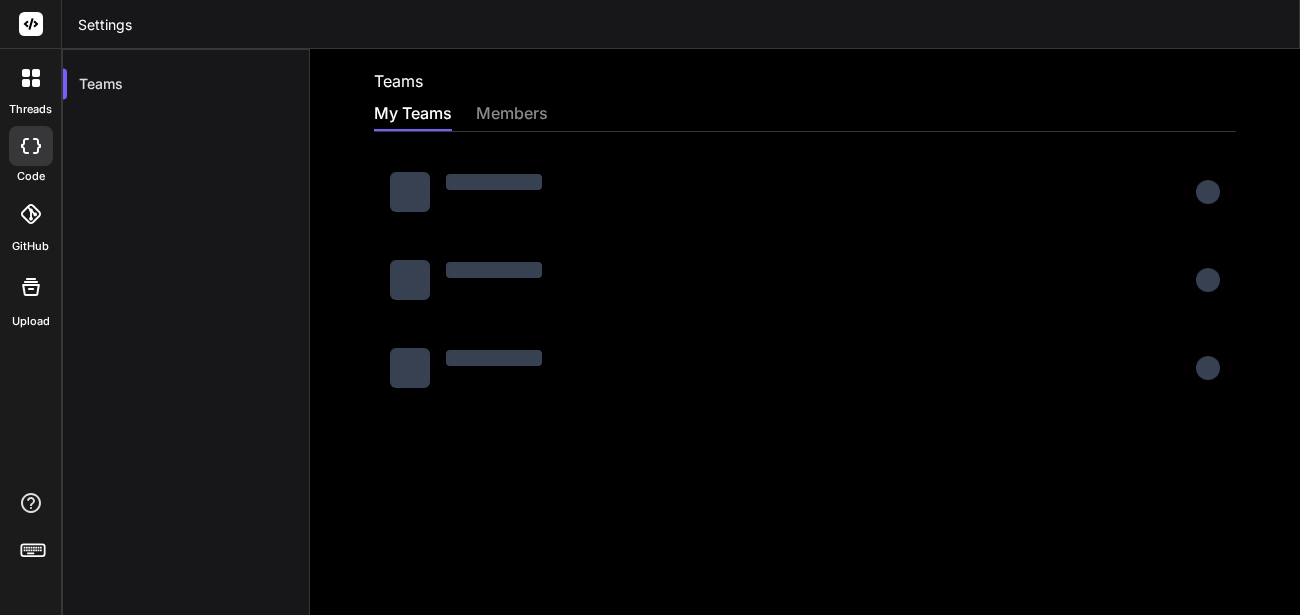 scroll, scrollTop: 0, scrollLeft: 0, axis: both 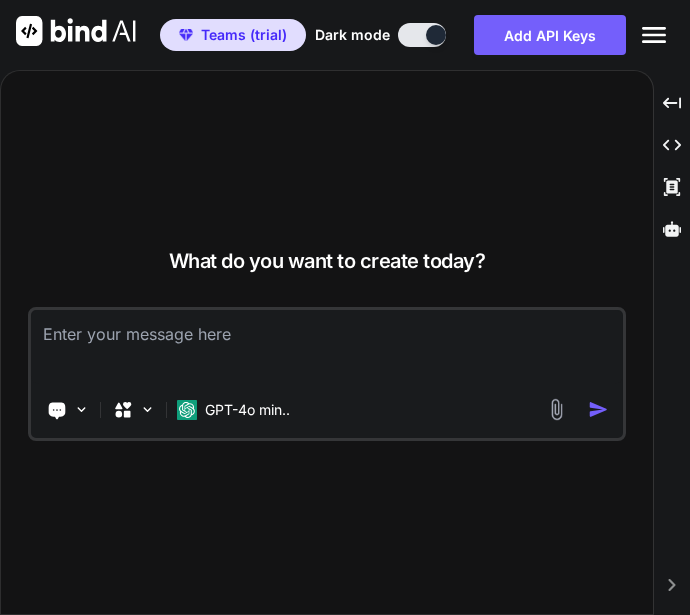 click on "What do you want to create today?" at bounding box center (327, 261) 